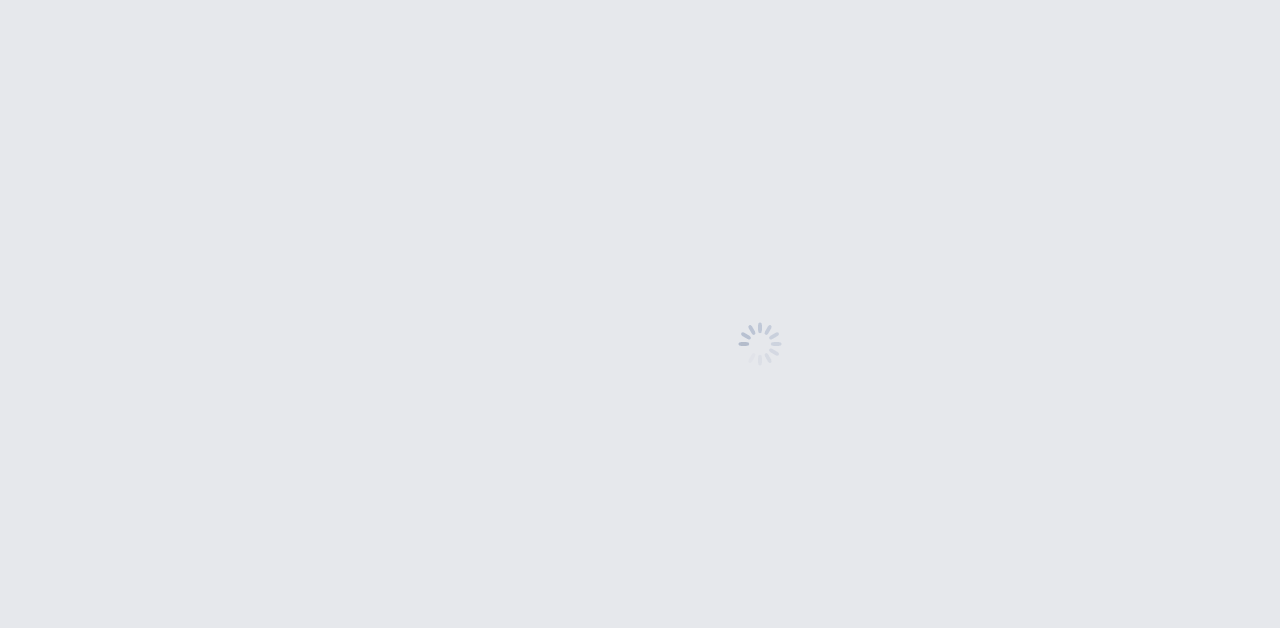 scroll, scrollTop: 0, scrollLeft: 0, axis: both 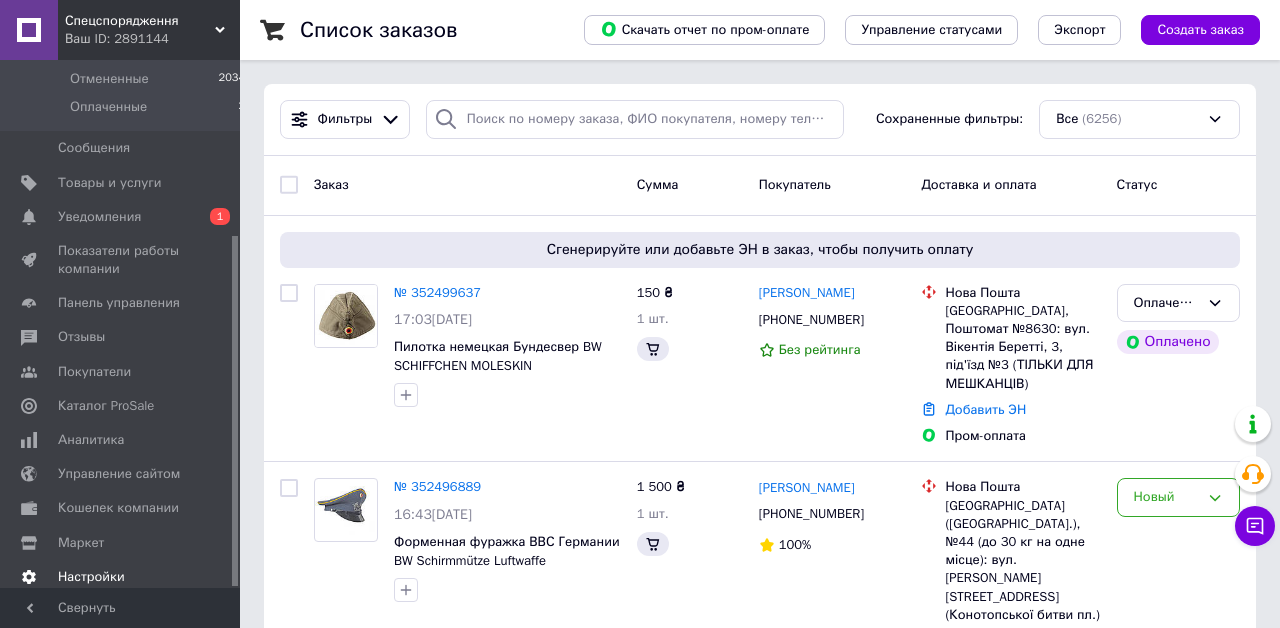 click on "Настройки" at bounding box center (91, 577) 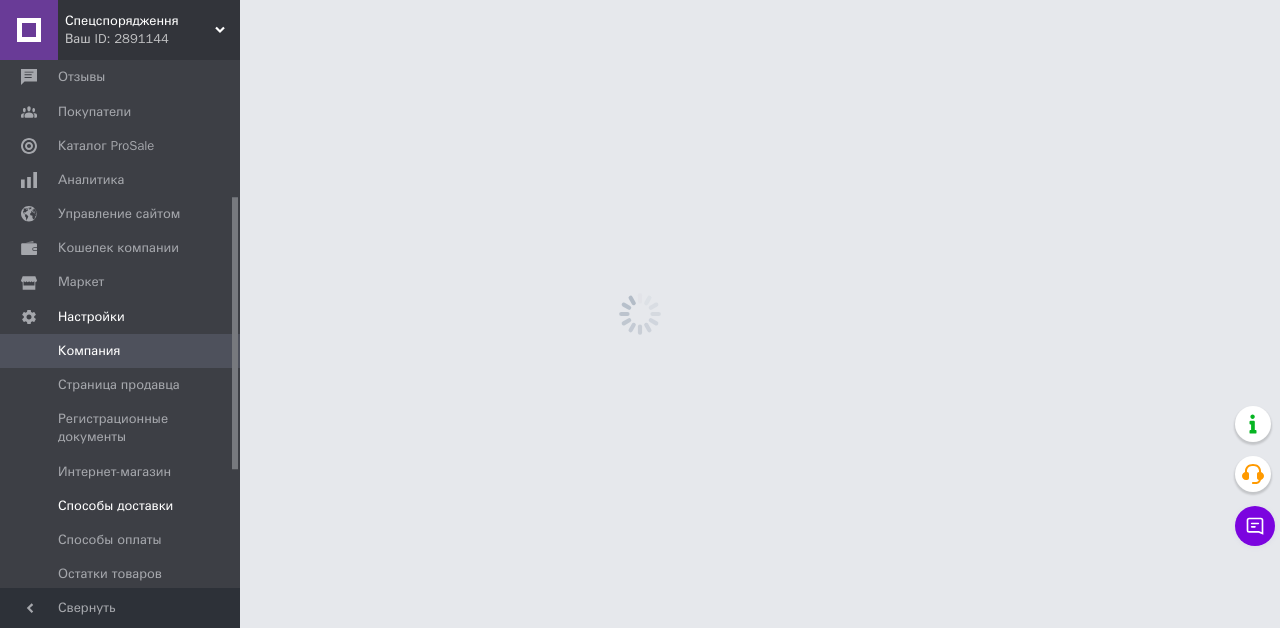 click on "Способы оплаты" at bounding box center (110, 540) 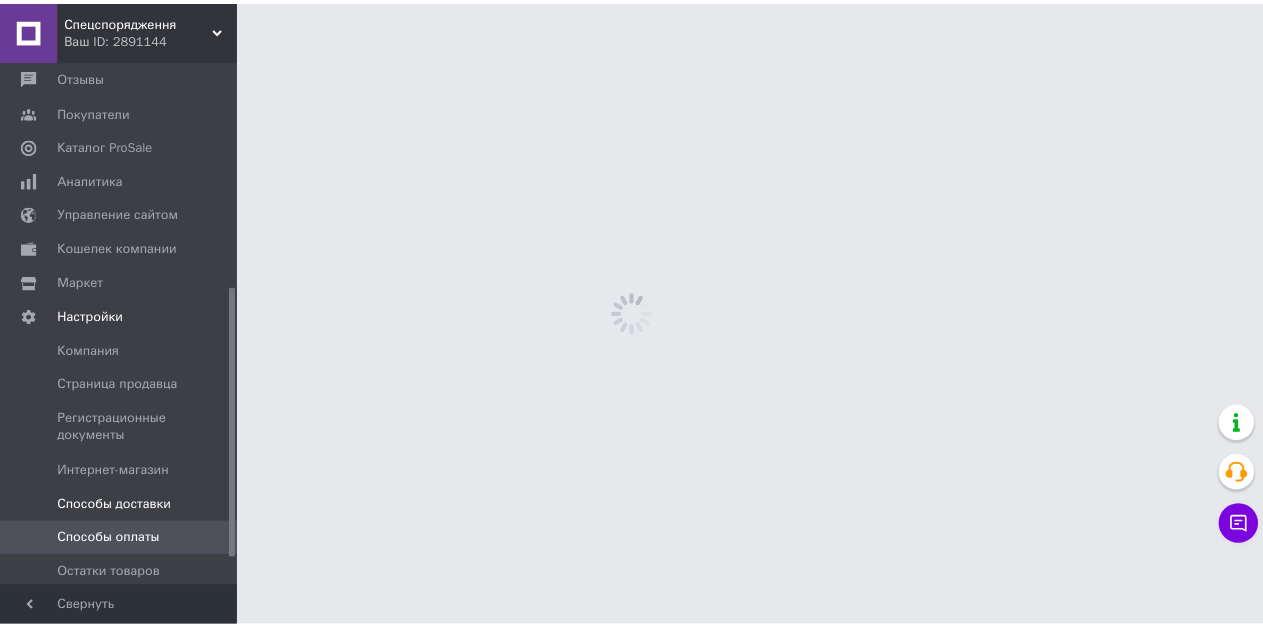 scroll, scrollTop: 439, scrollLeft: 0, axis: vertical 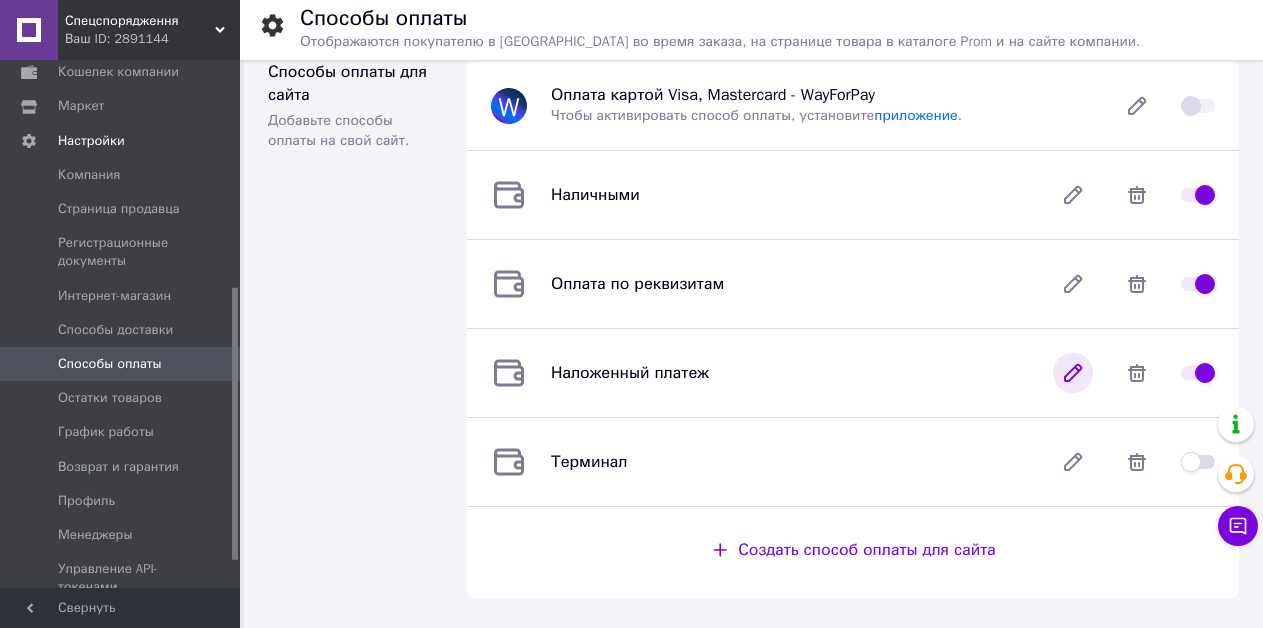 click 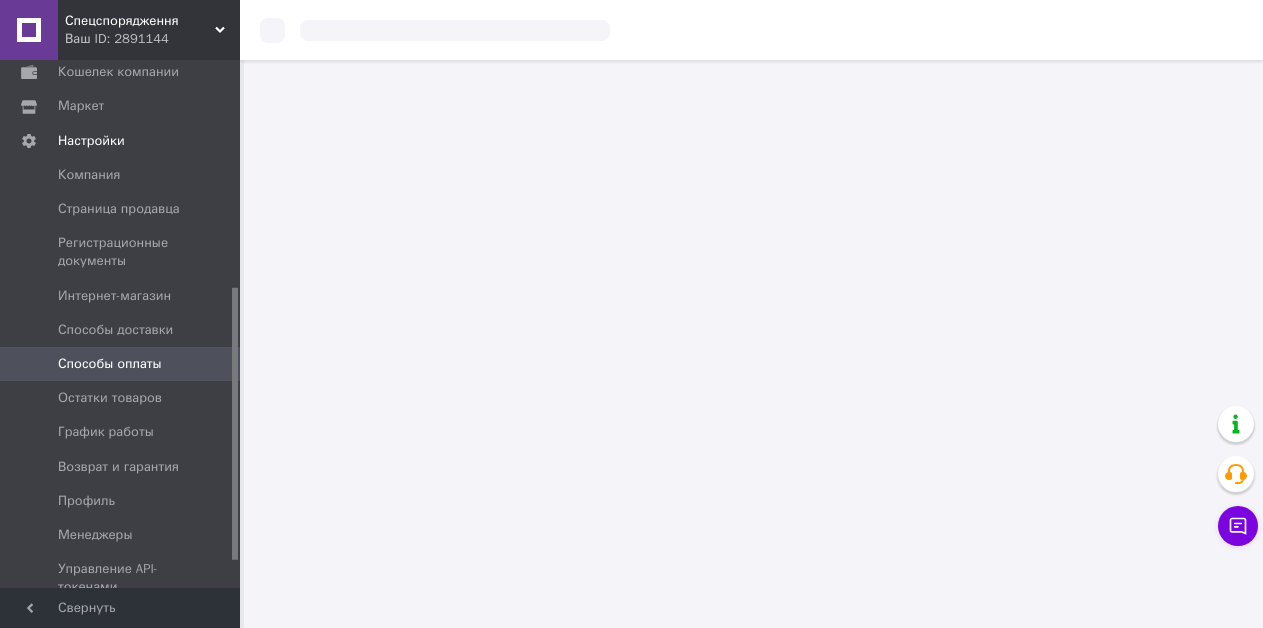 scroll, scrollTop: 0, scrollLeft: 0, axis: both 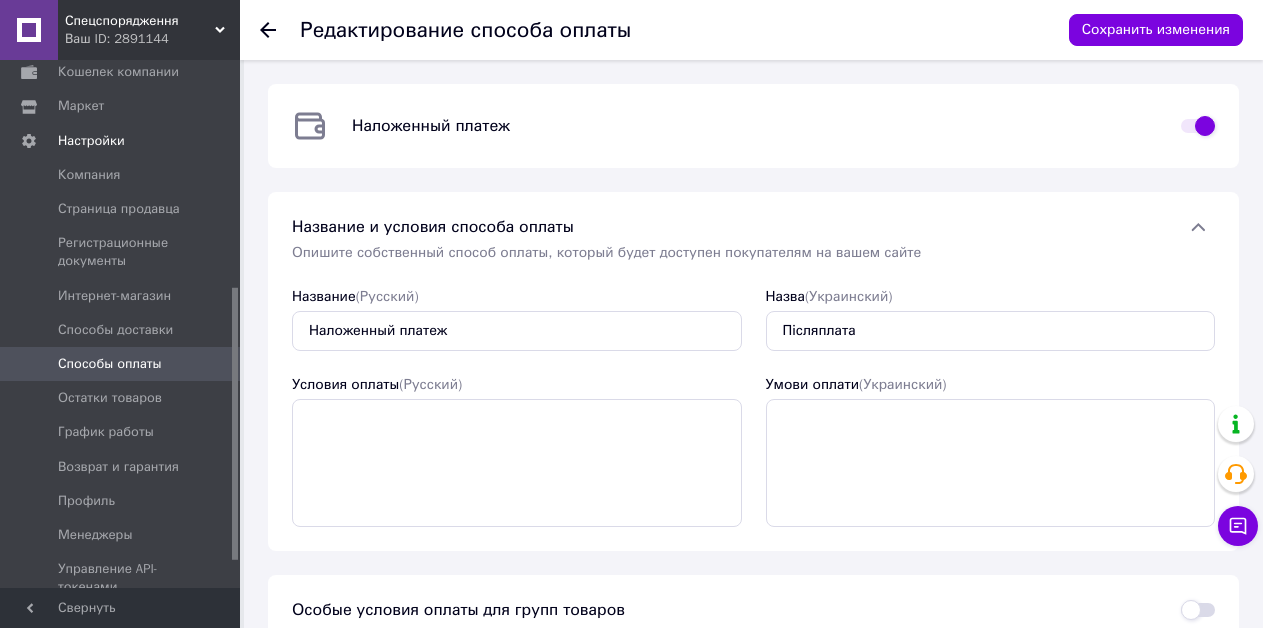 click 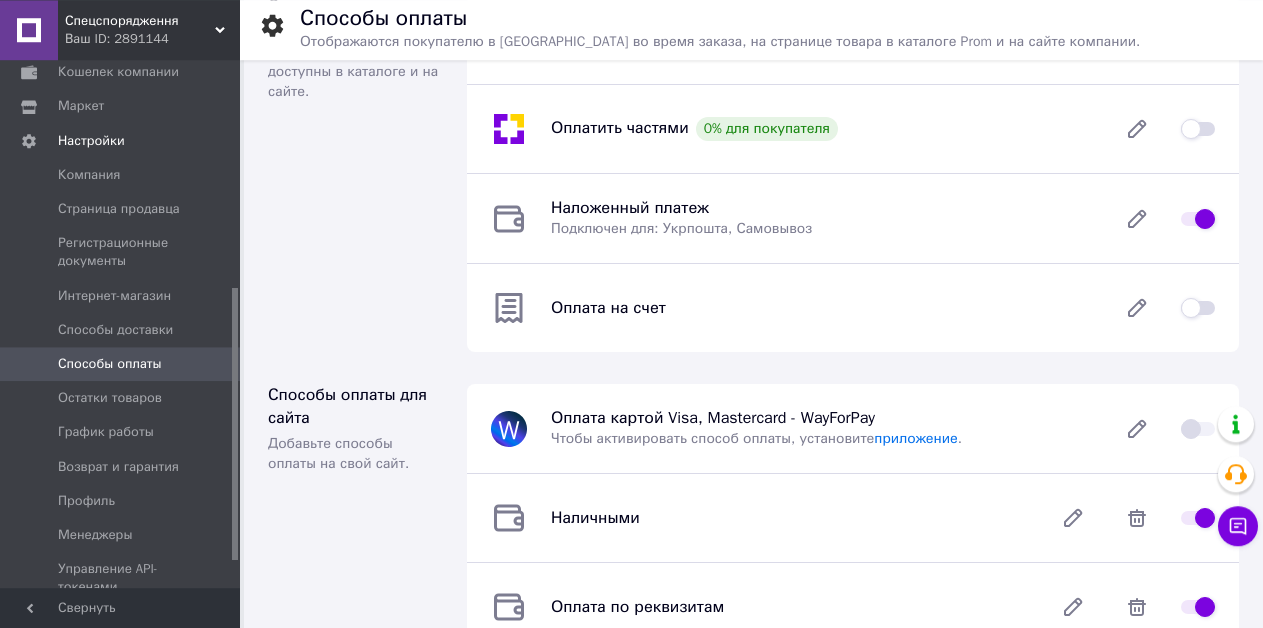 scroll, scrollTop: 0, scrollLeft: 0, axis: both 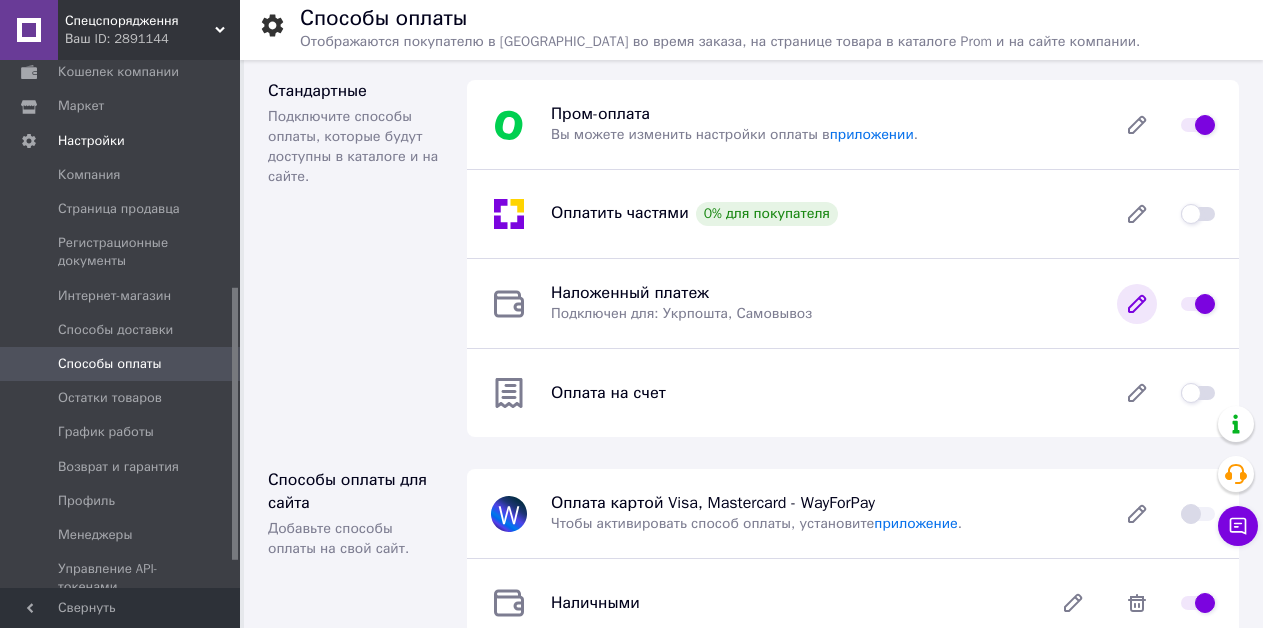 click 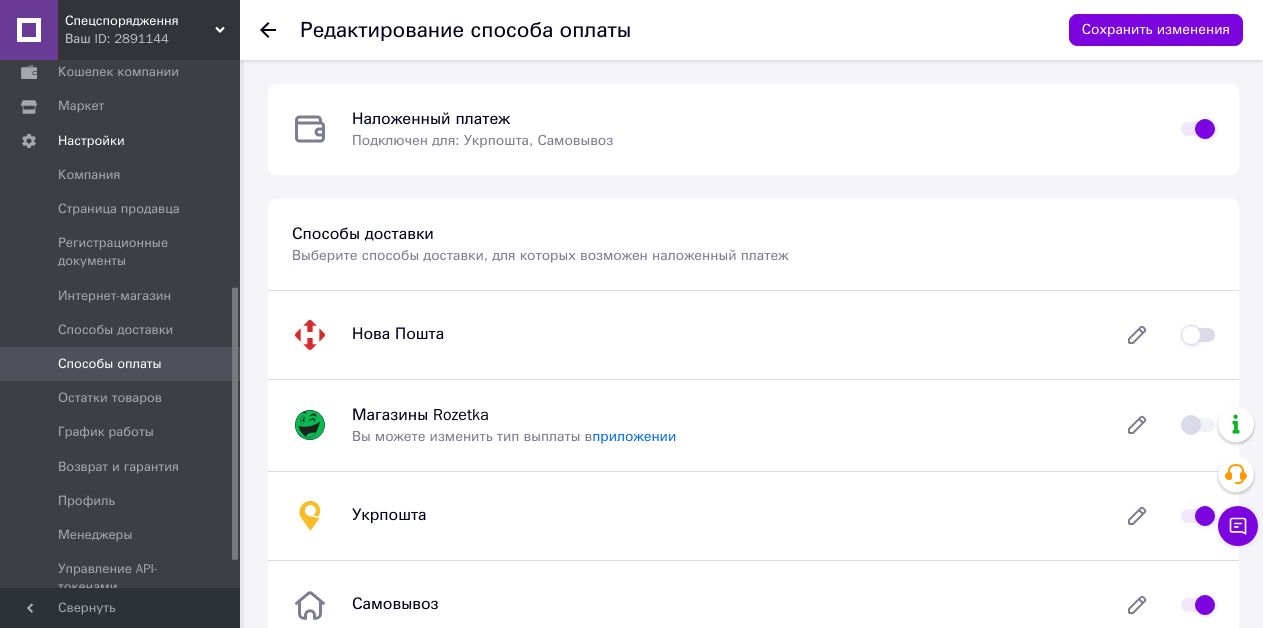 click on "Свернуть" at bounding box center (120, 608) 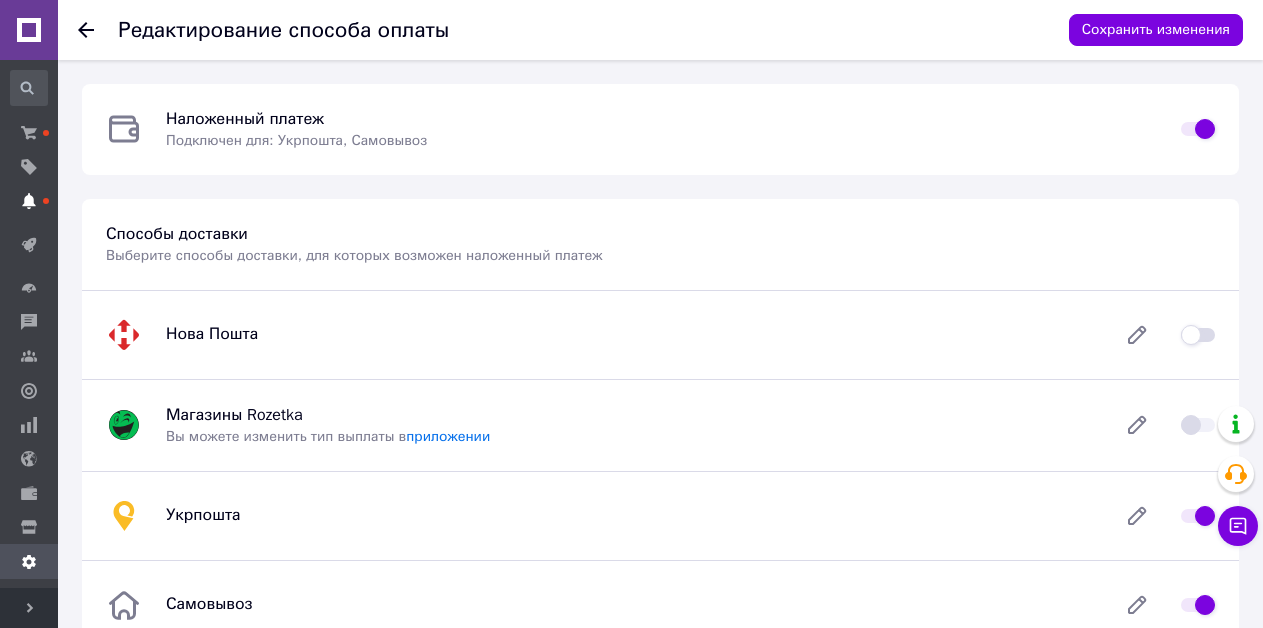 click 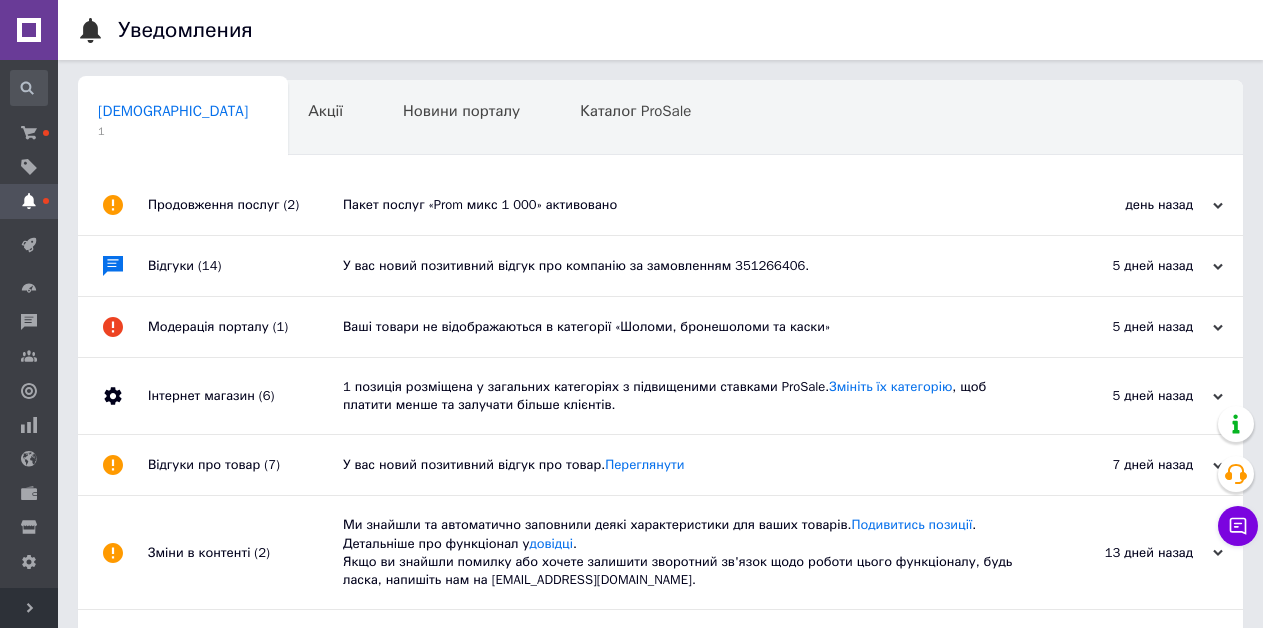 click on "Пакет послуг «Prom микс 1 000» активовано" at bounding box center (683, 205) 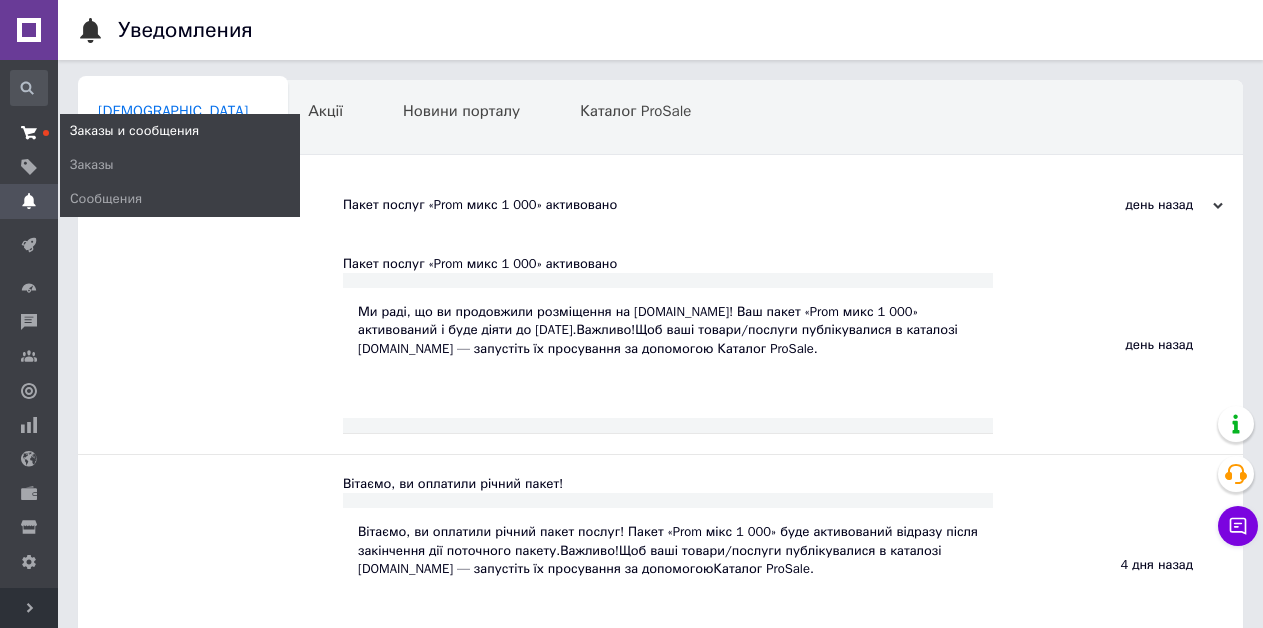click on "Заказы и сообщения" at bounding box center [29, 133] 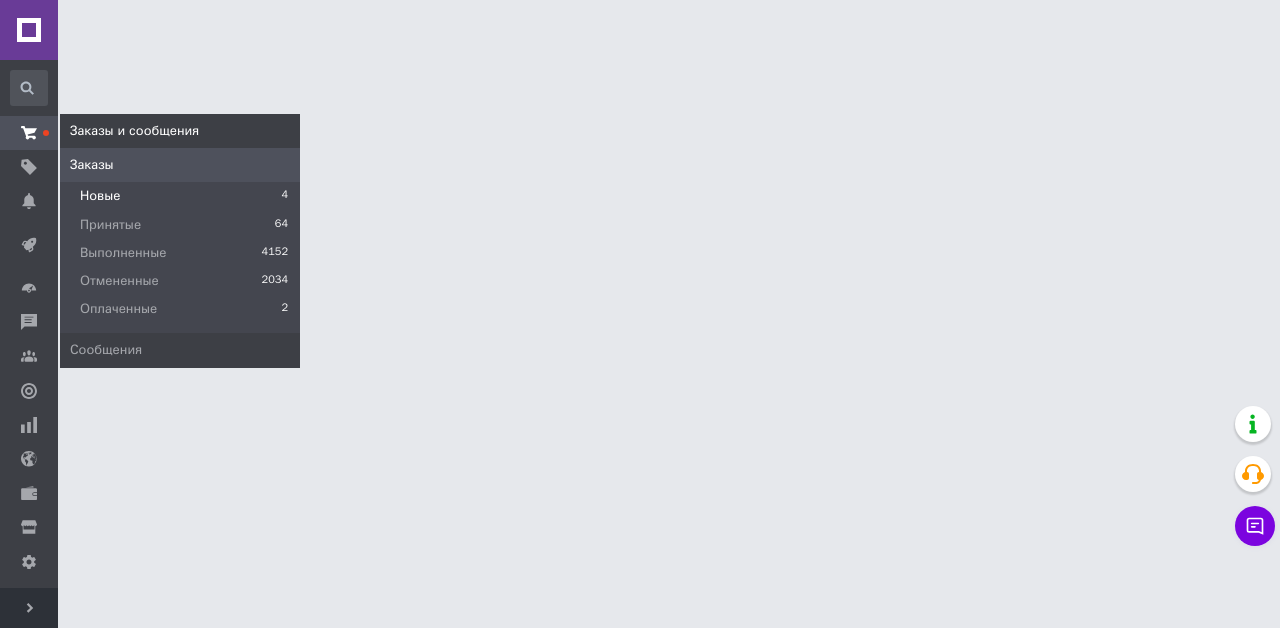 click on "Новые 4" at bounding box center (180, 196) 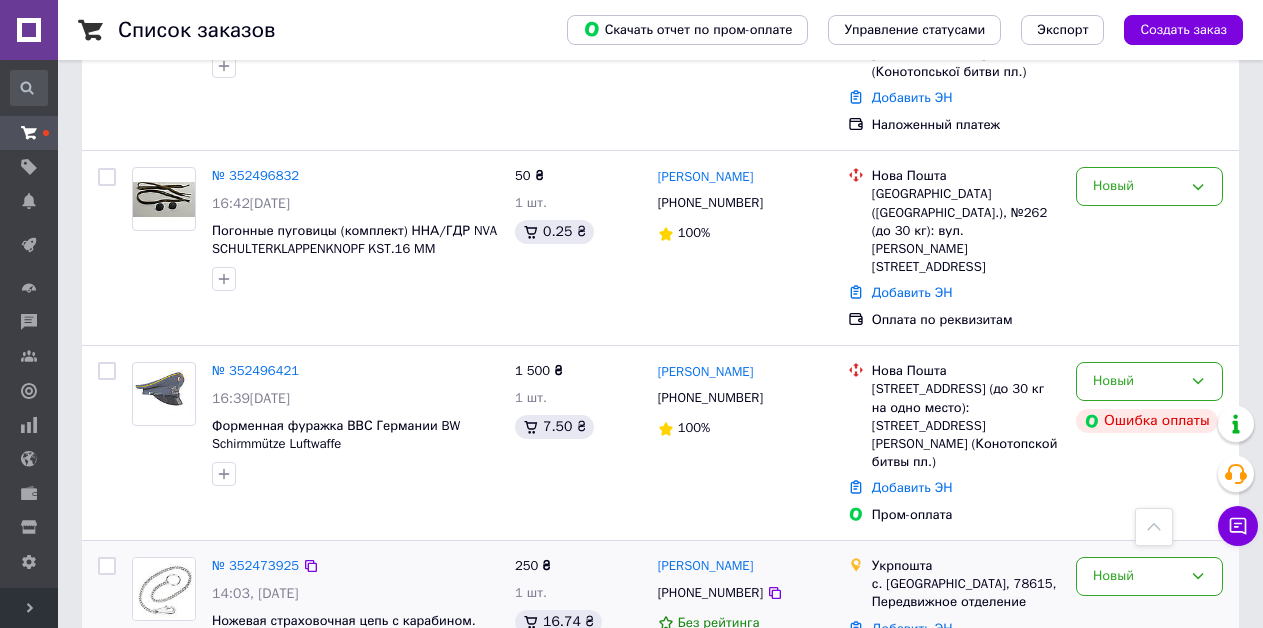scroll, scrollTop: 0, scrollLeft: 0, axis: both 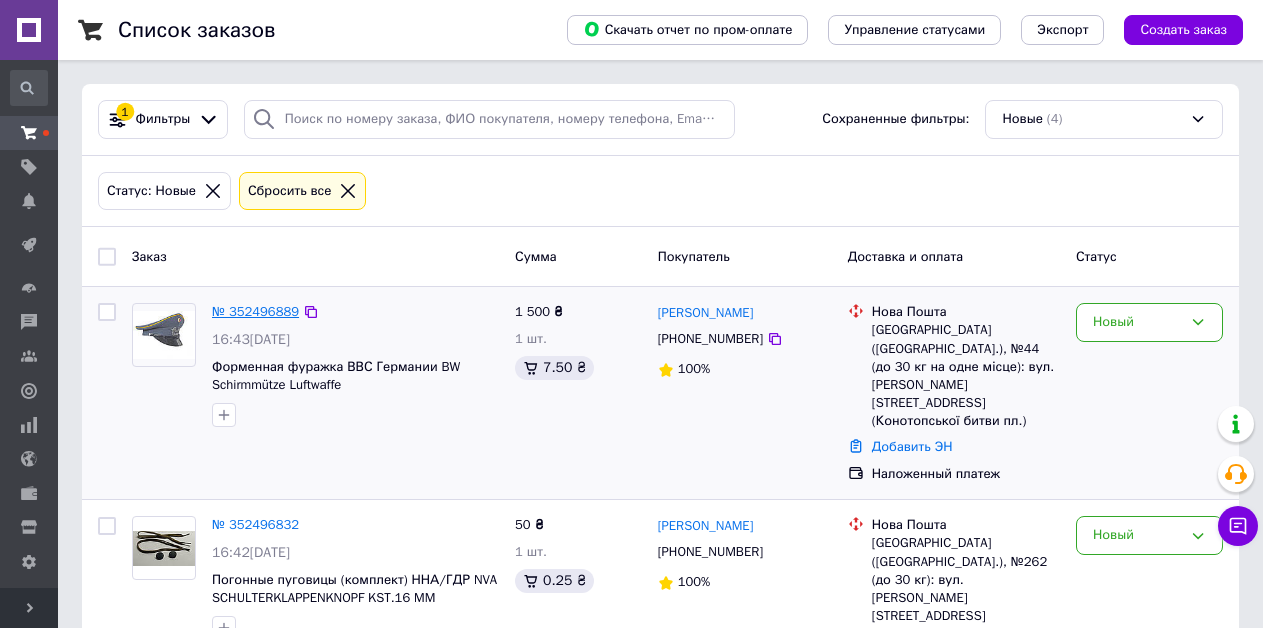 click on "№ 352496889" at bounding box center [255, 311] 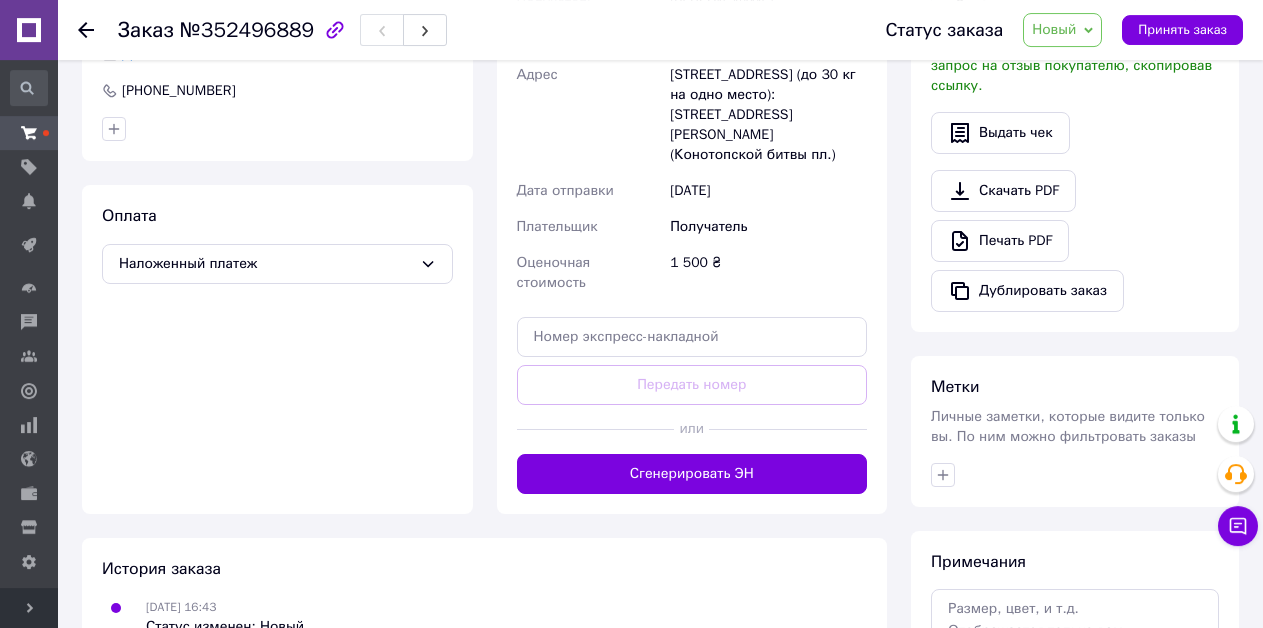 scroll, scrollTop: 349, scrollLeft: 0, axis: vertical 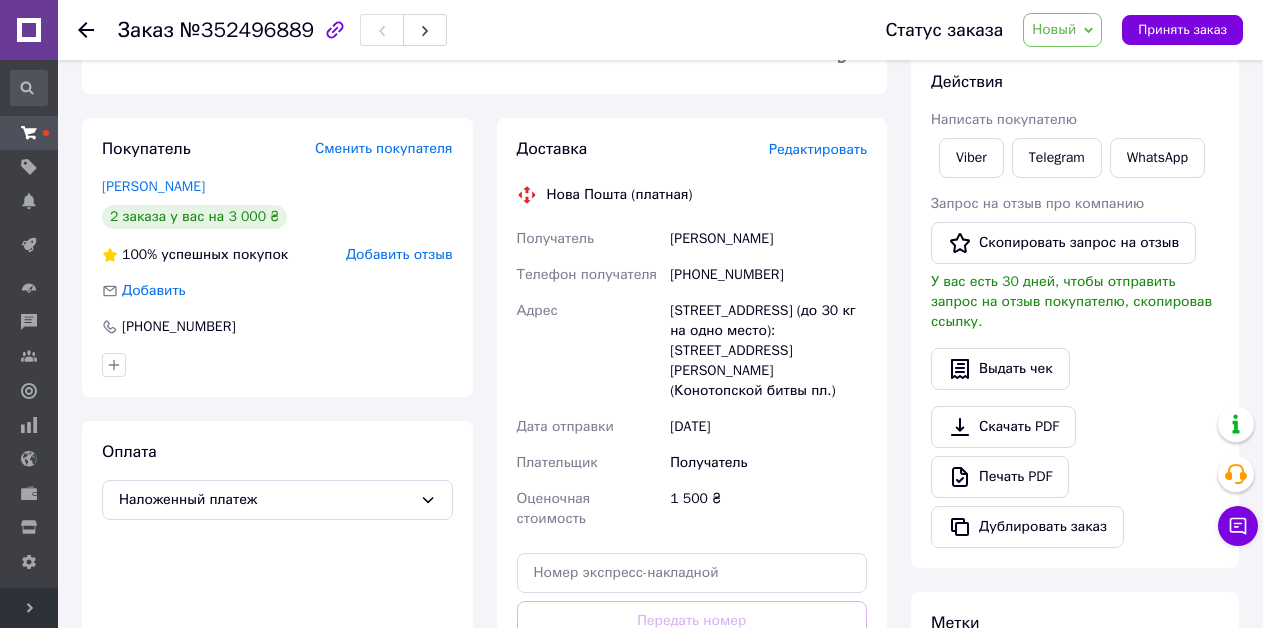 click 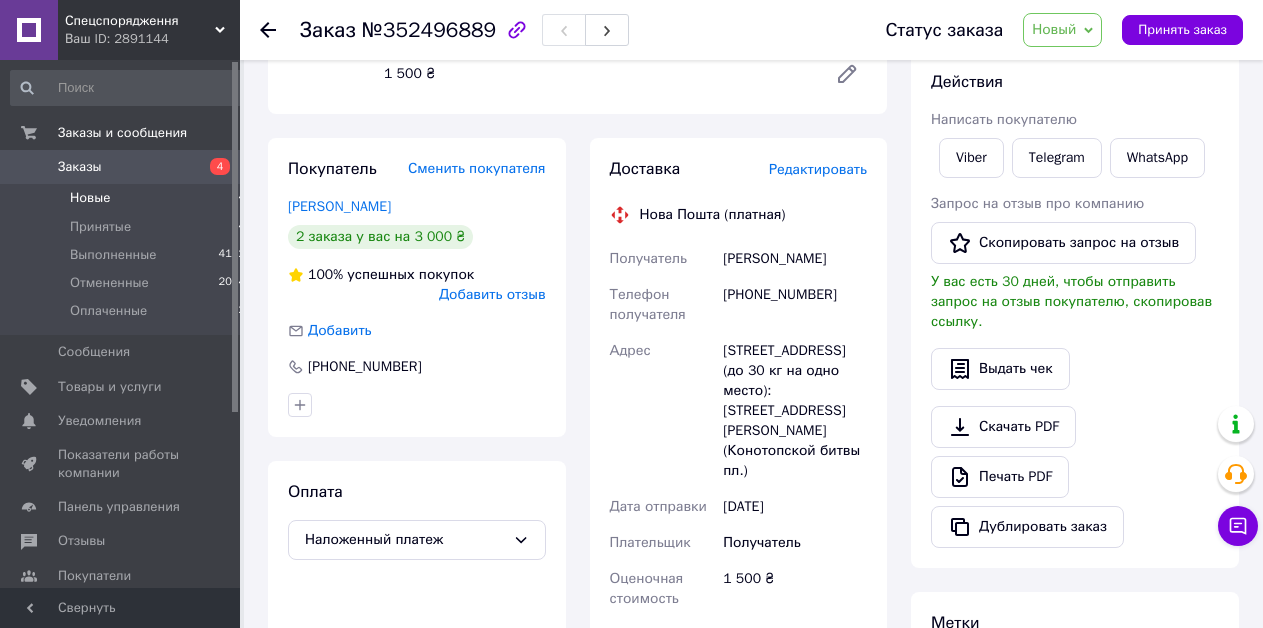click on "Новые" at bounding box center (90, 198) 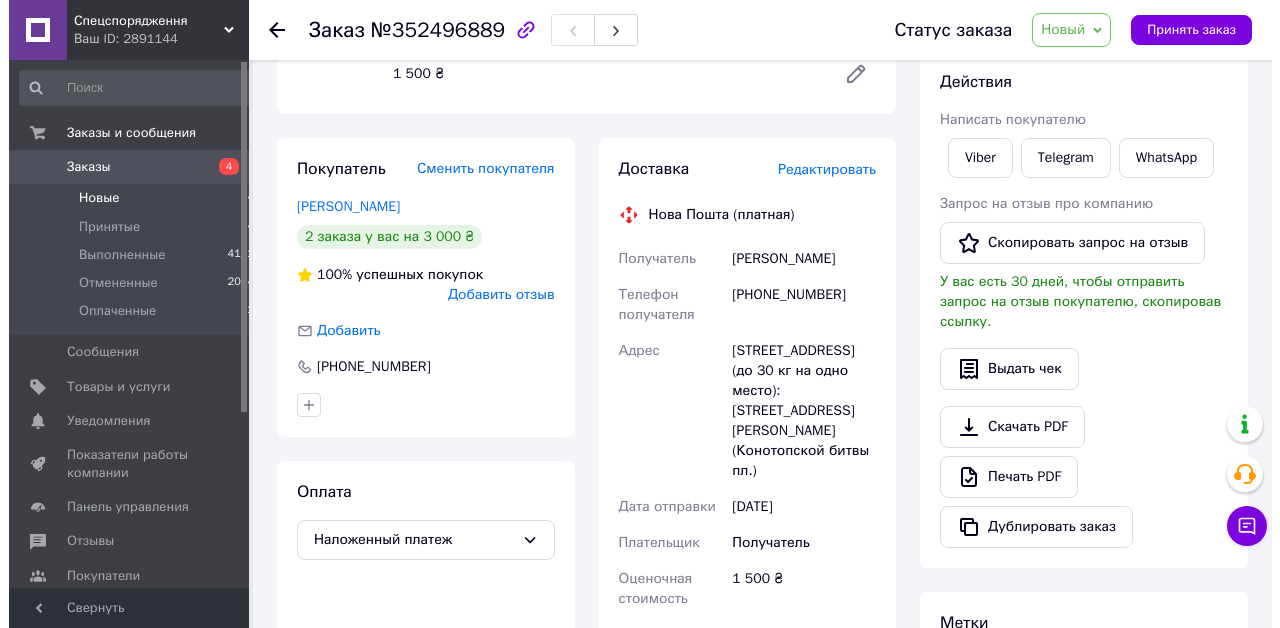 scroll, scrollTop: 0, scrollLeft: 0, axis: both 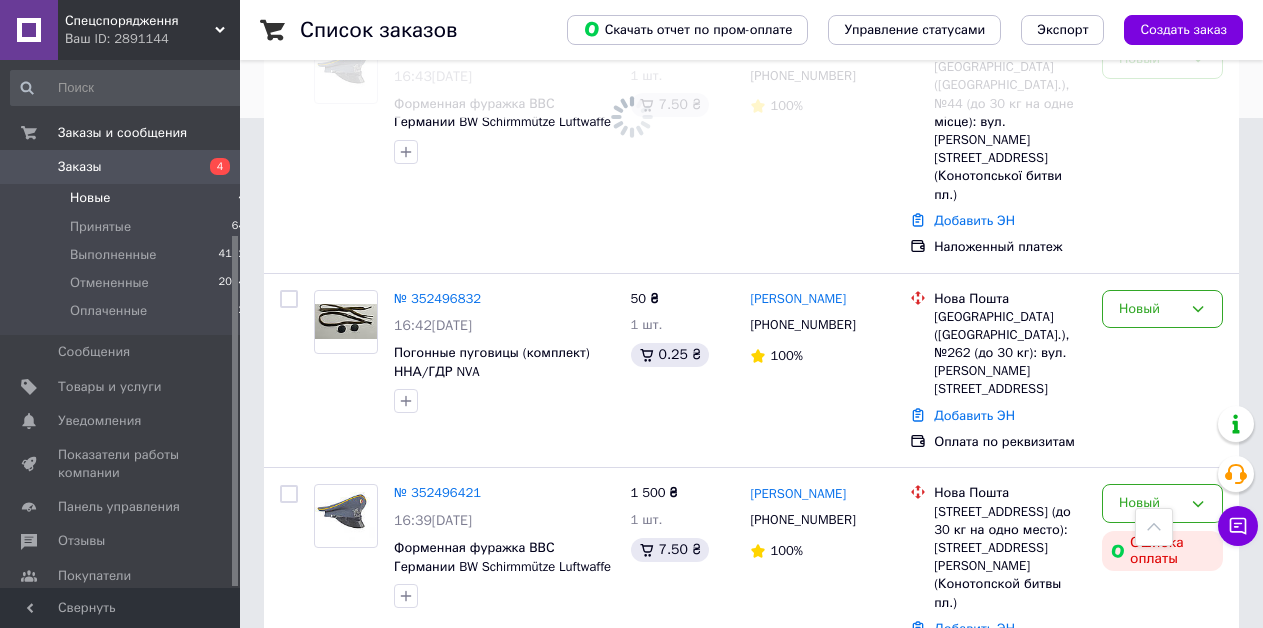 click on "Настройки" at bounding box center [91, 781] 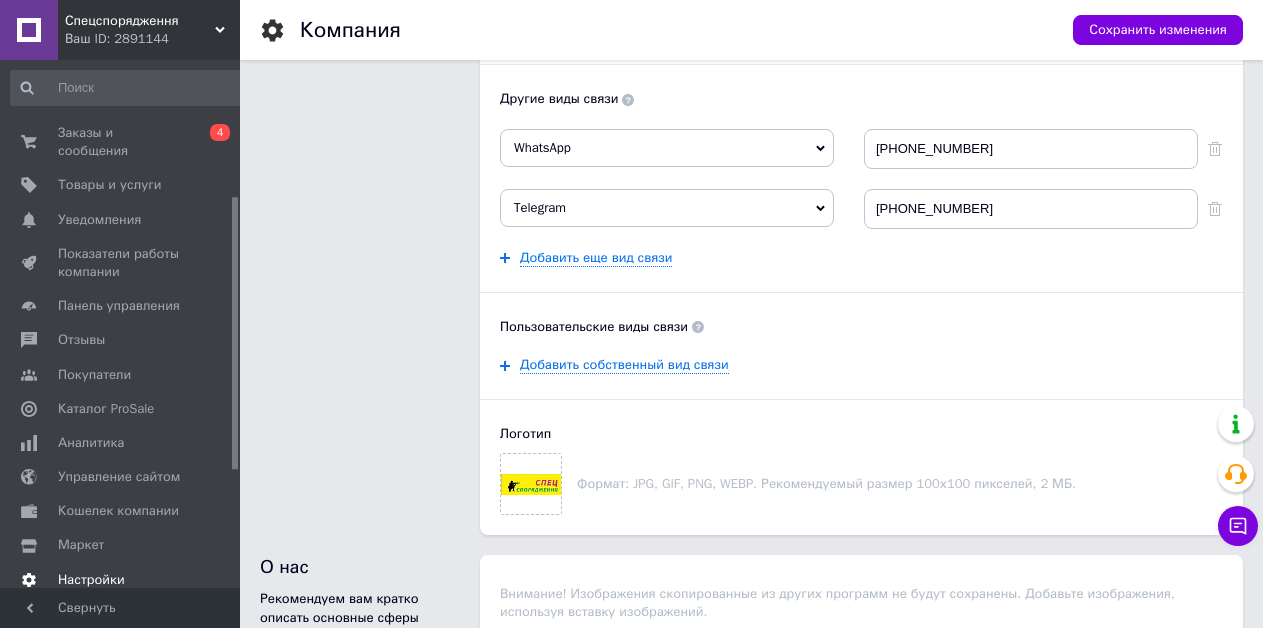 scroll, scrollTop: 0, scrollLeft: 0, axis: both 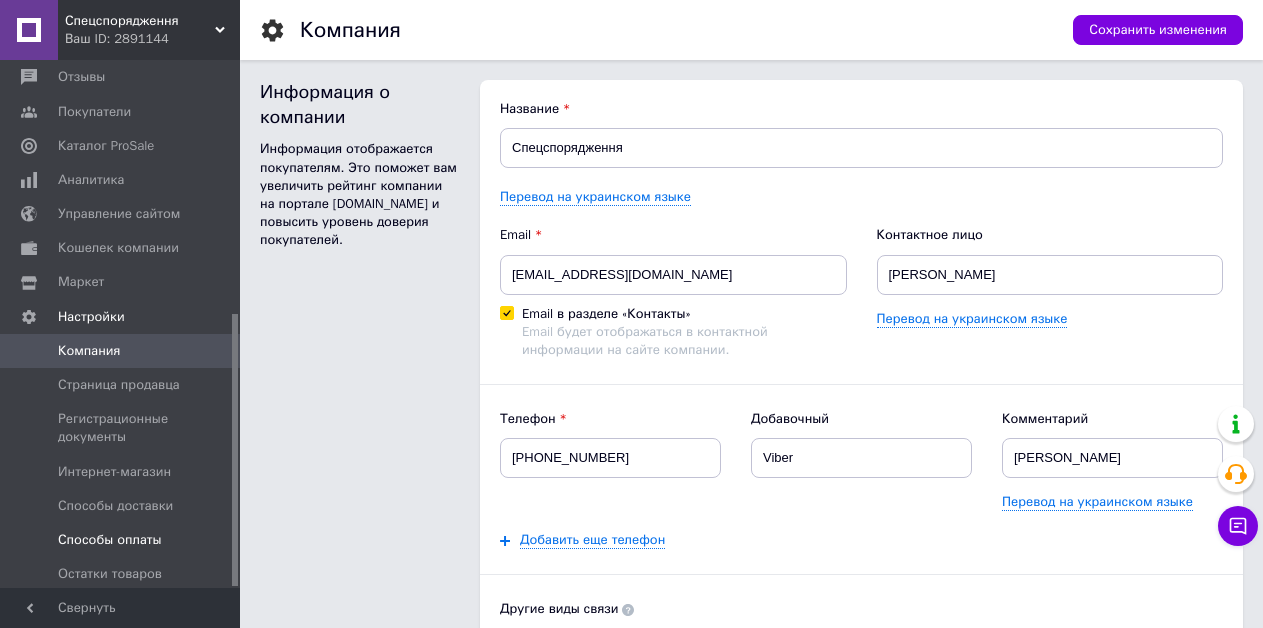 click on "Способы оплаты" at bounding box center (110, 540) 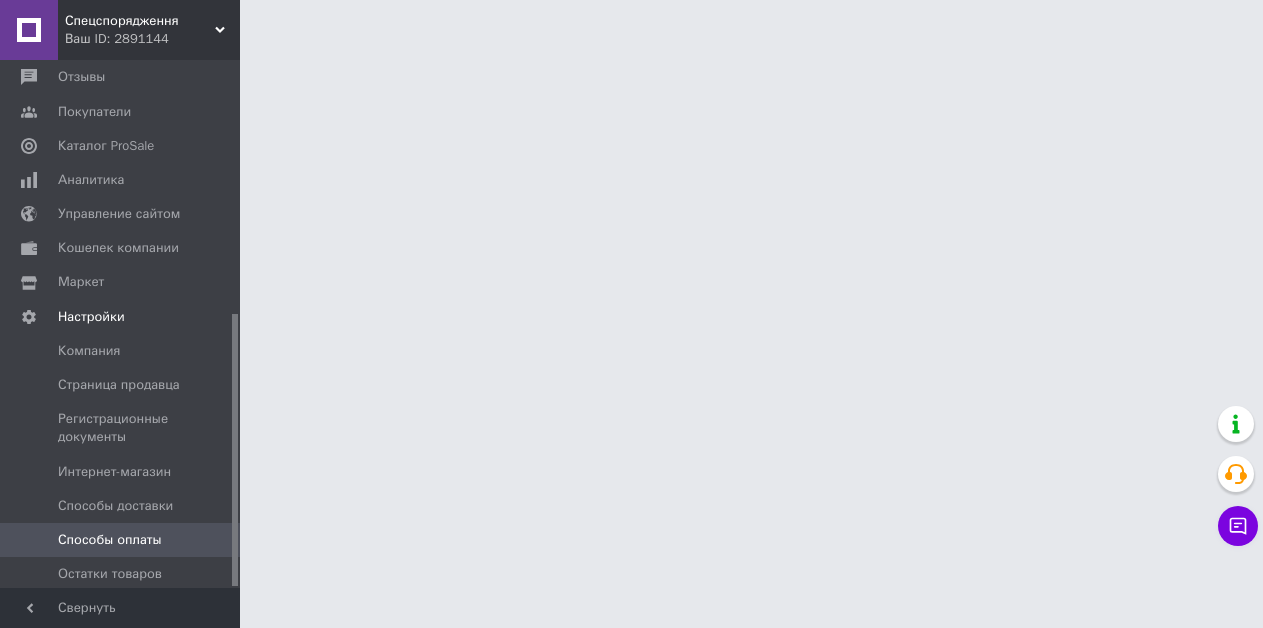 scroll, scrollTop: 490, scrollLeft: 0, axis: vertical 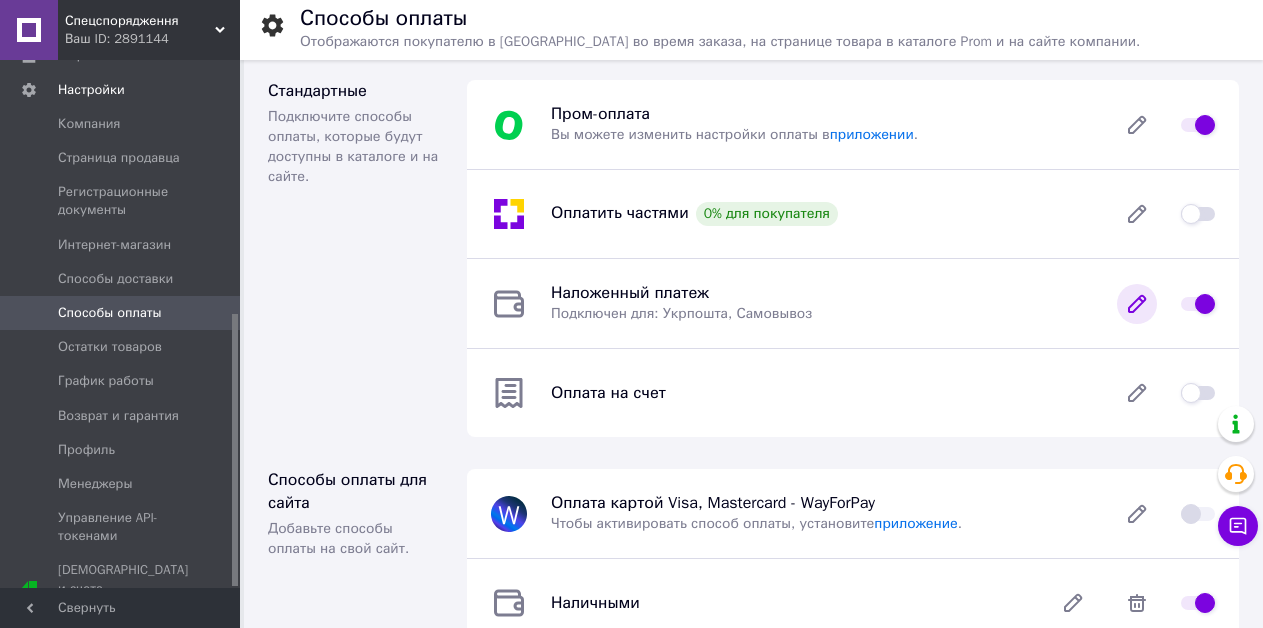 click 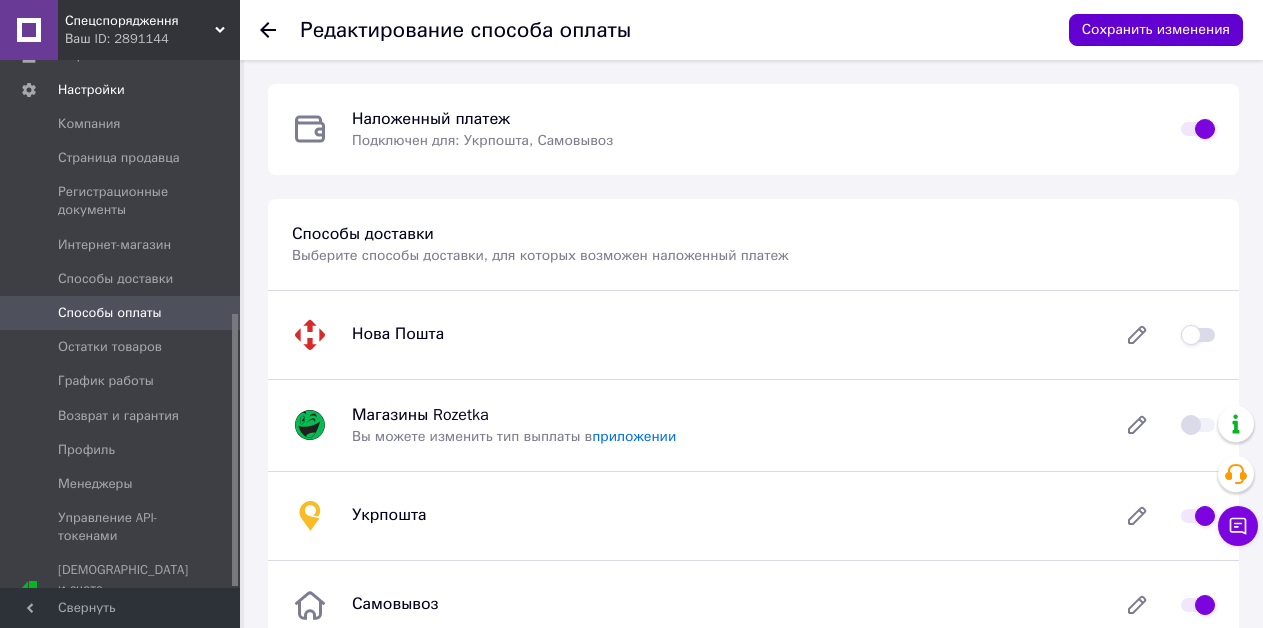 click on "Сохранить изменения" at bounding box center [1156, 30] 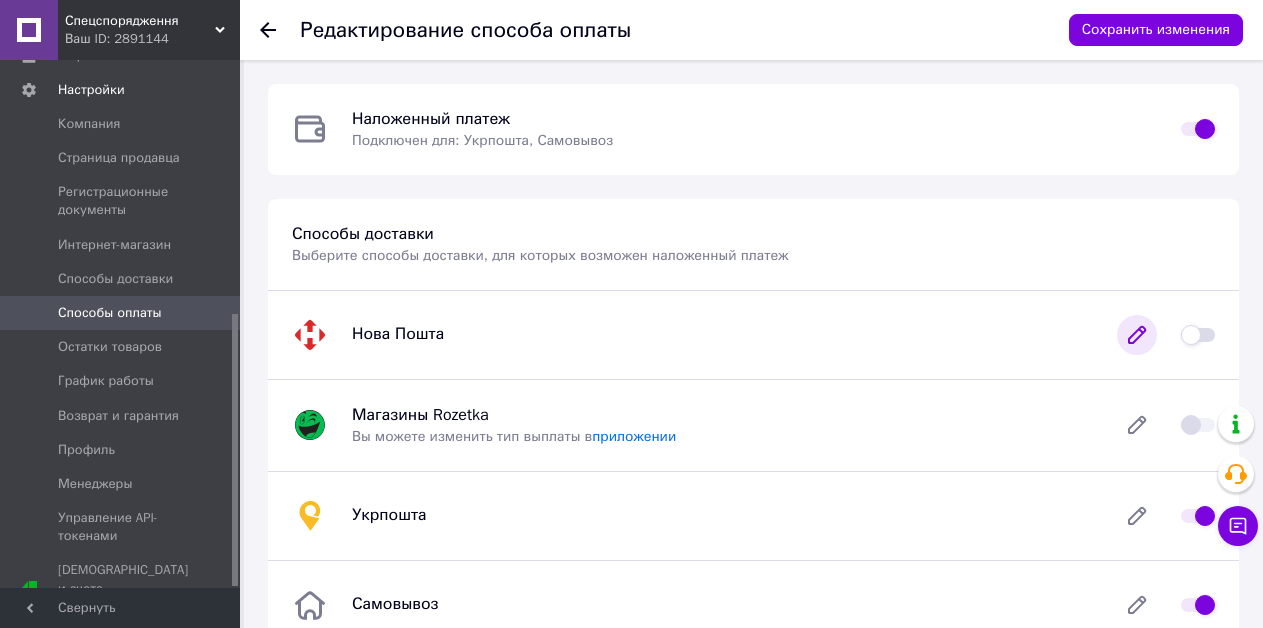 click 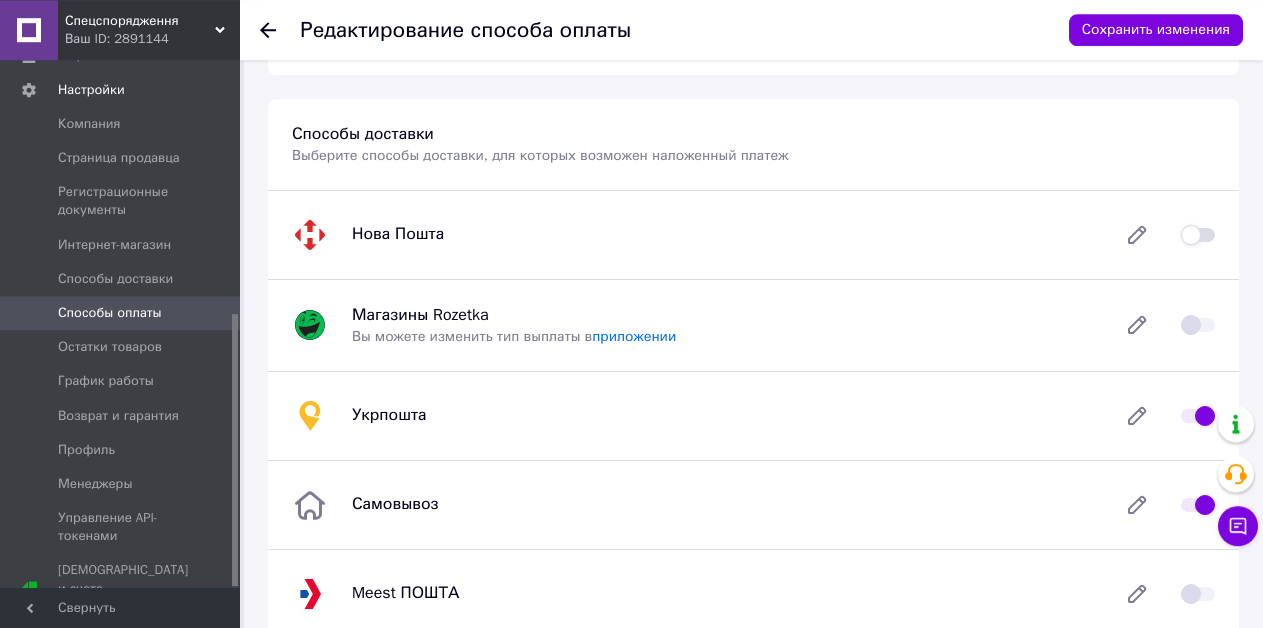 scroll, scrollTop: 0, scrollLeft: 0, axis: both 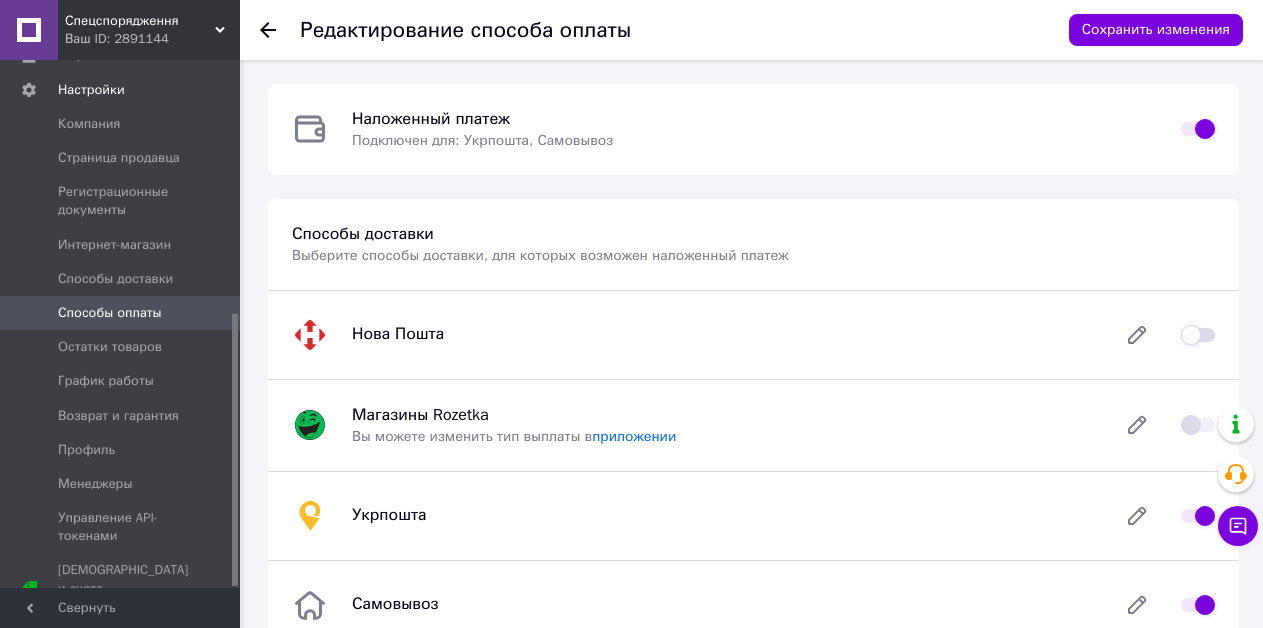 click 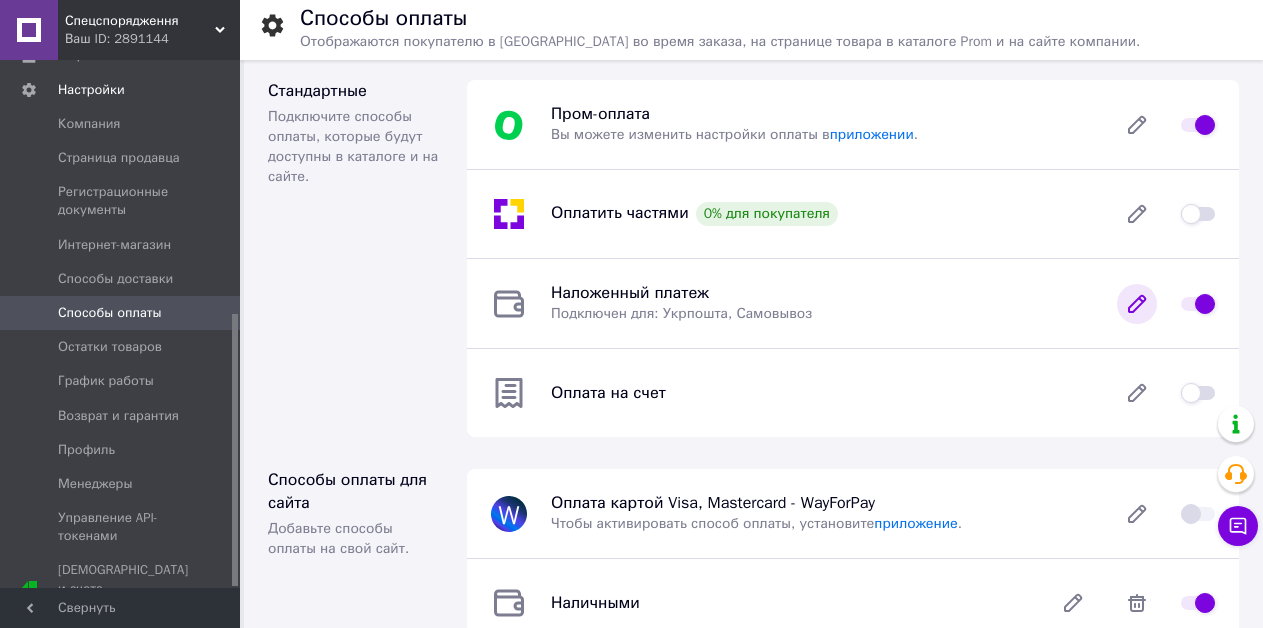 click 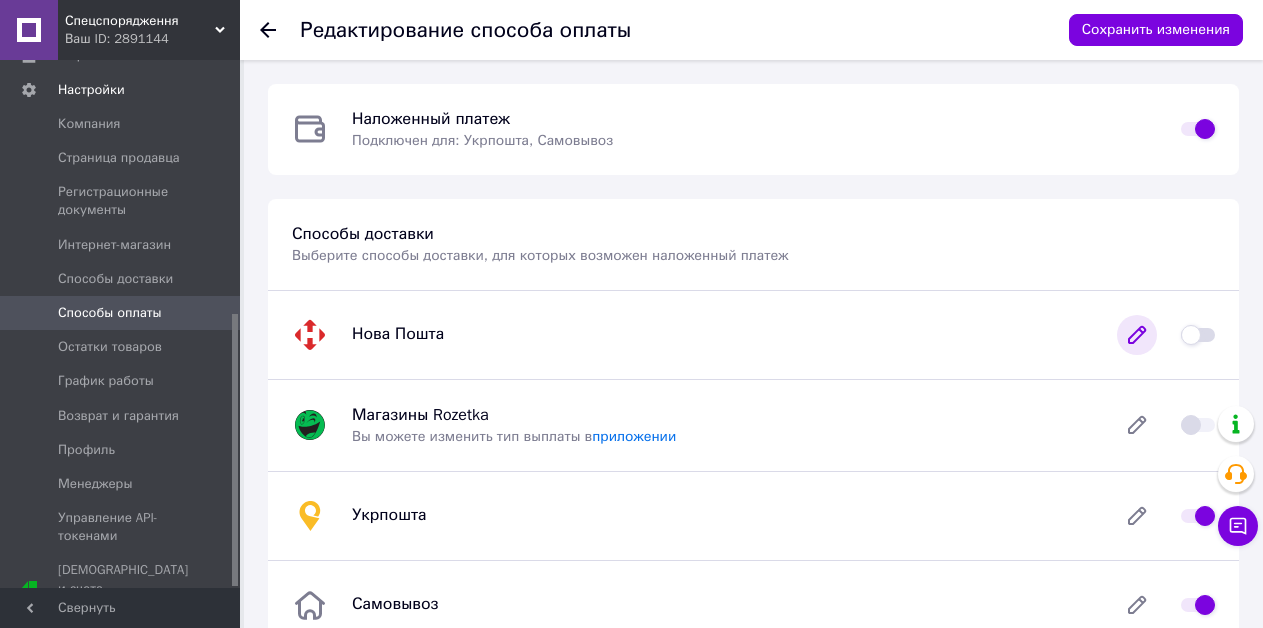 click 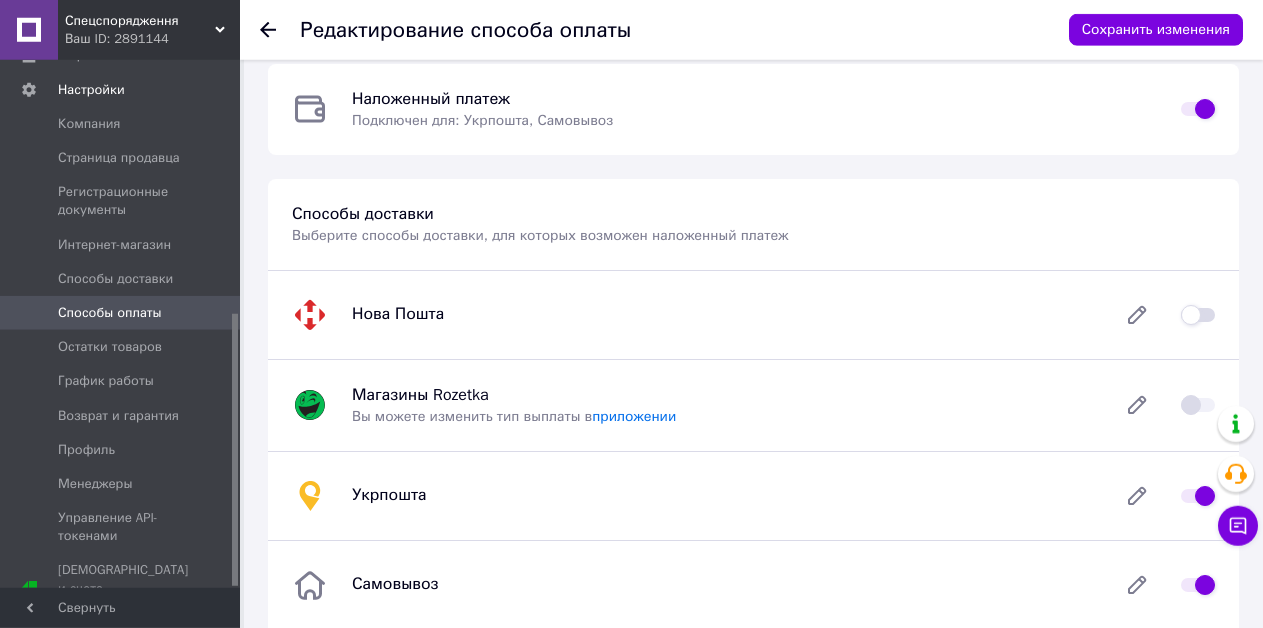scroll, scrollTop: 0, scrollLeft: 0, axis: both 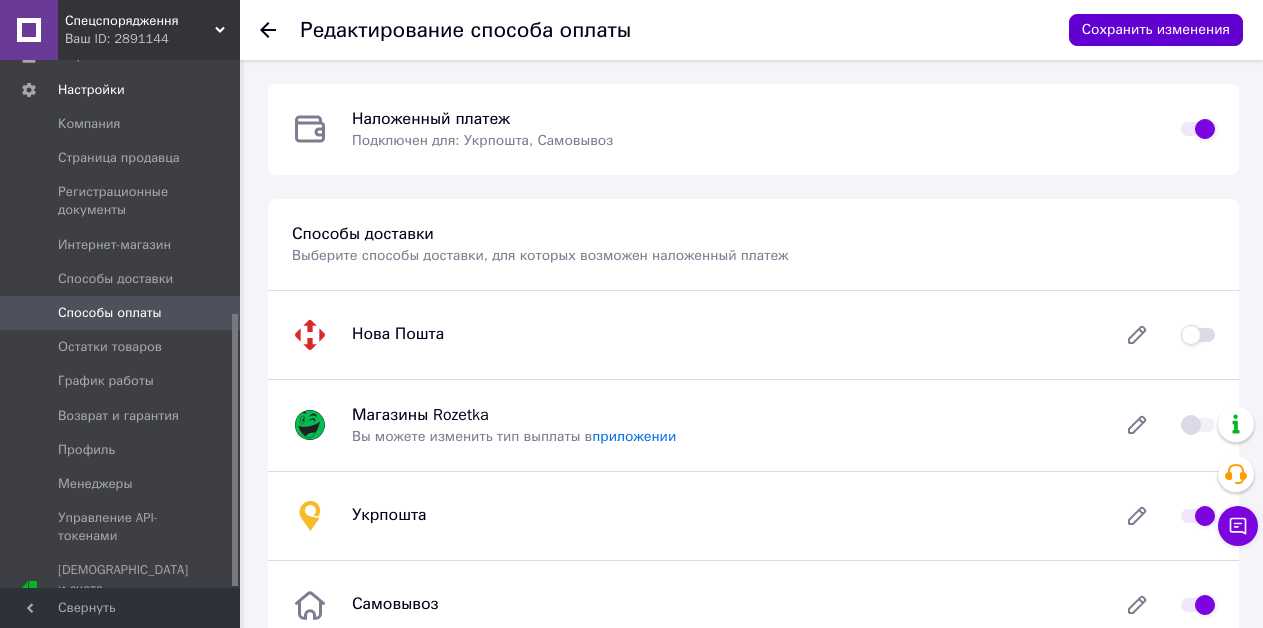 click on "Сохранить изменения" at bounding box center (1156, 30) 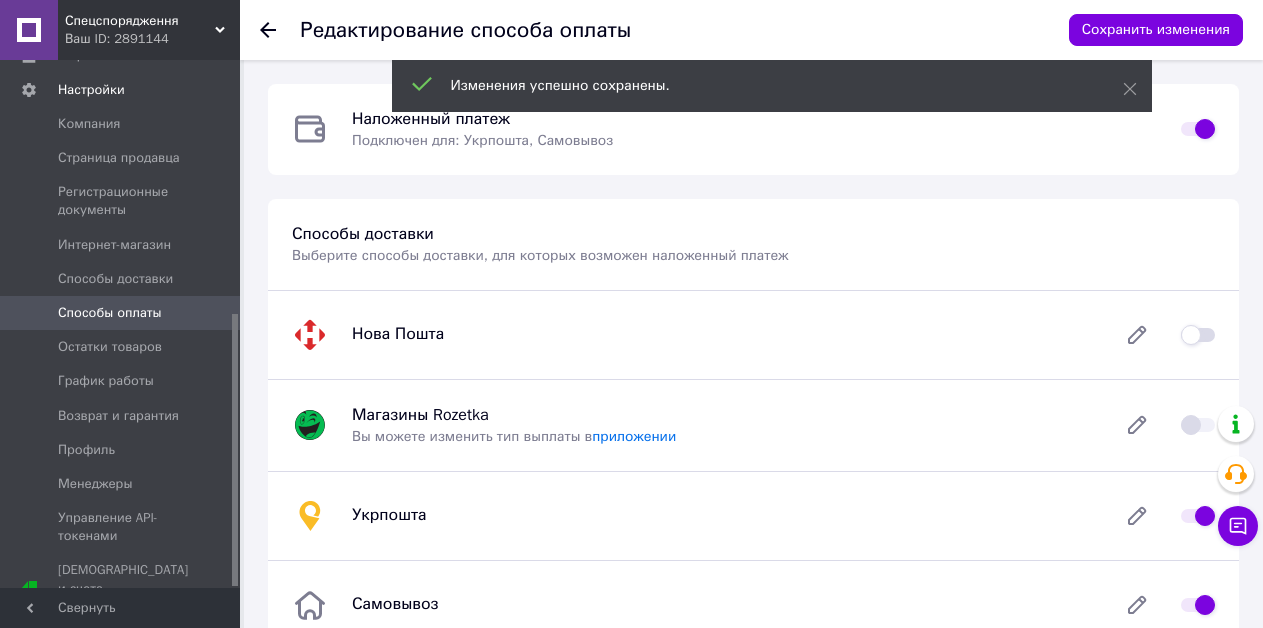 click 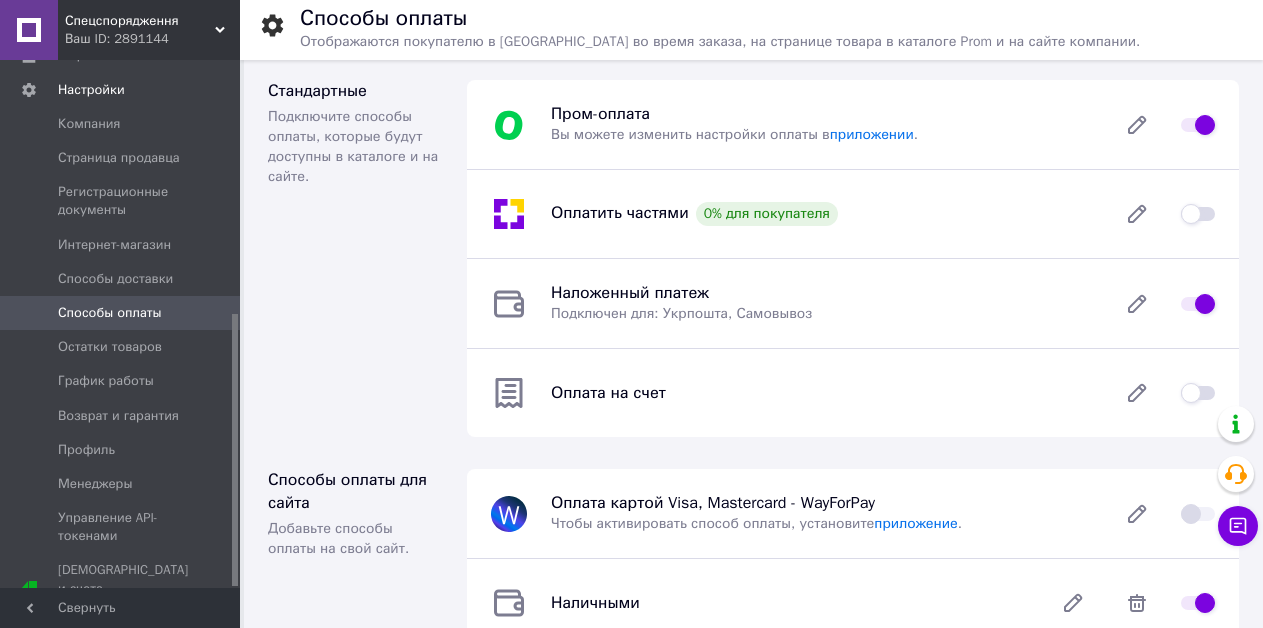 click at bounding box center (1198, 304) 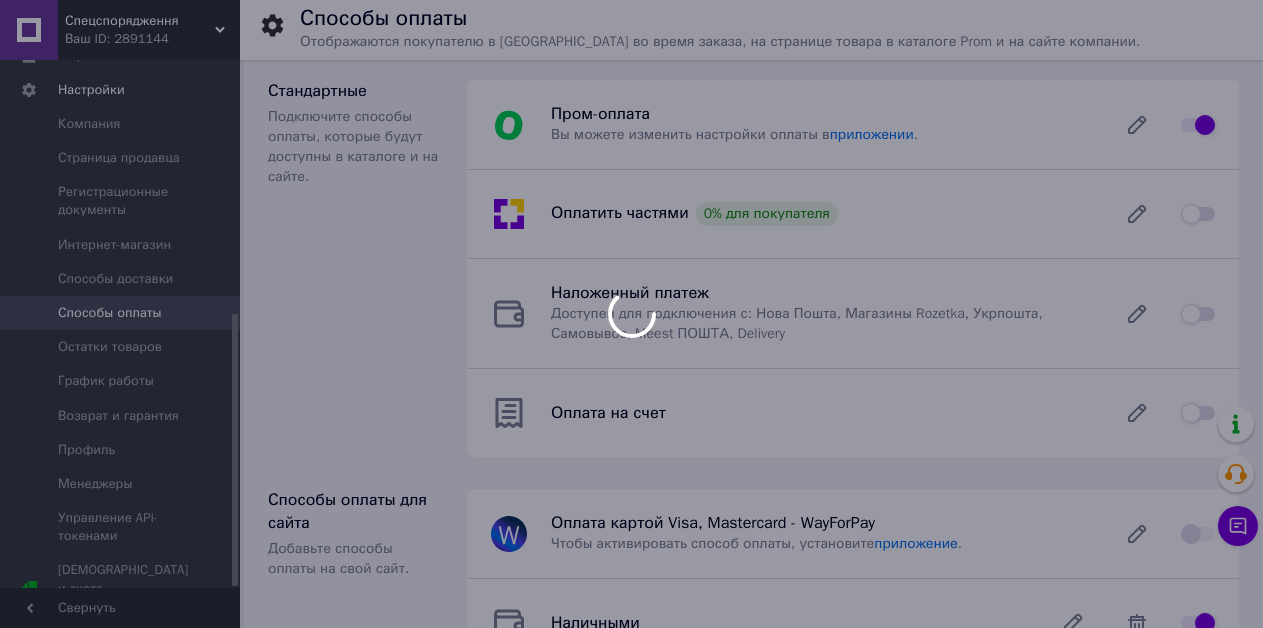 checkbox on "true" 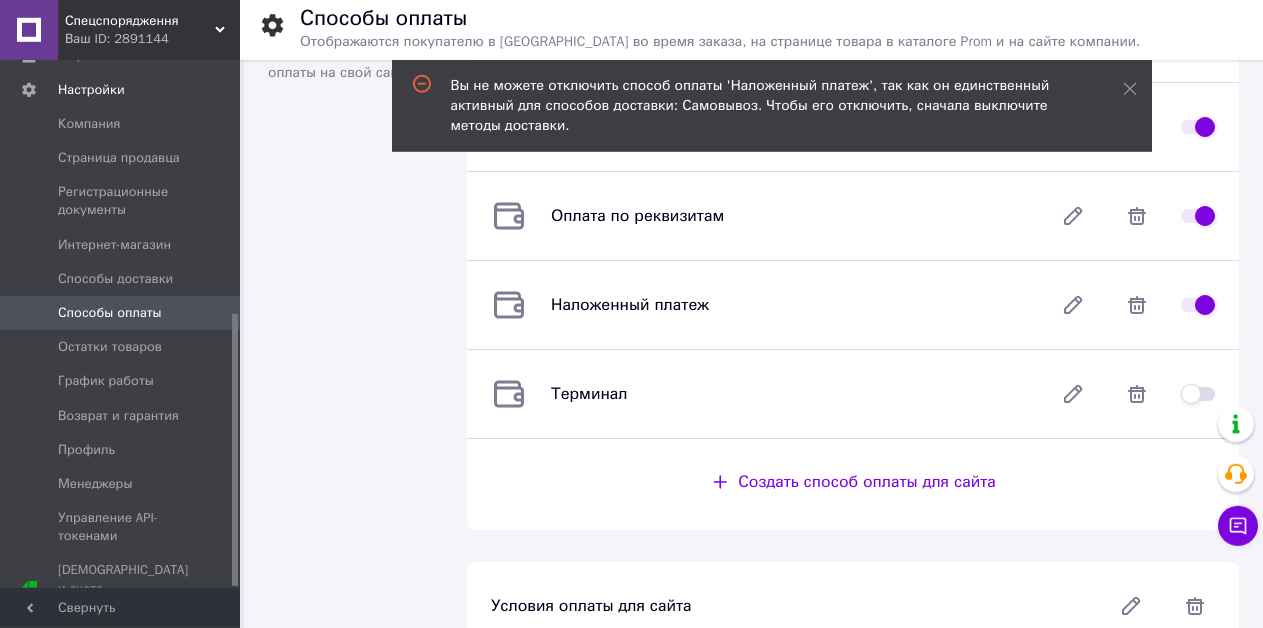 scroll, scrollTop: 7, scrollLeft: 0, axis: vertical 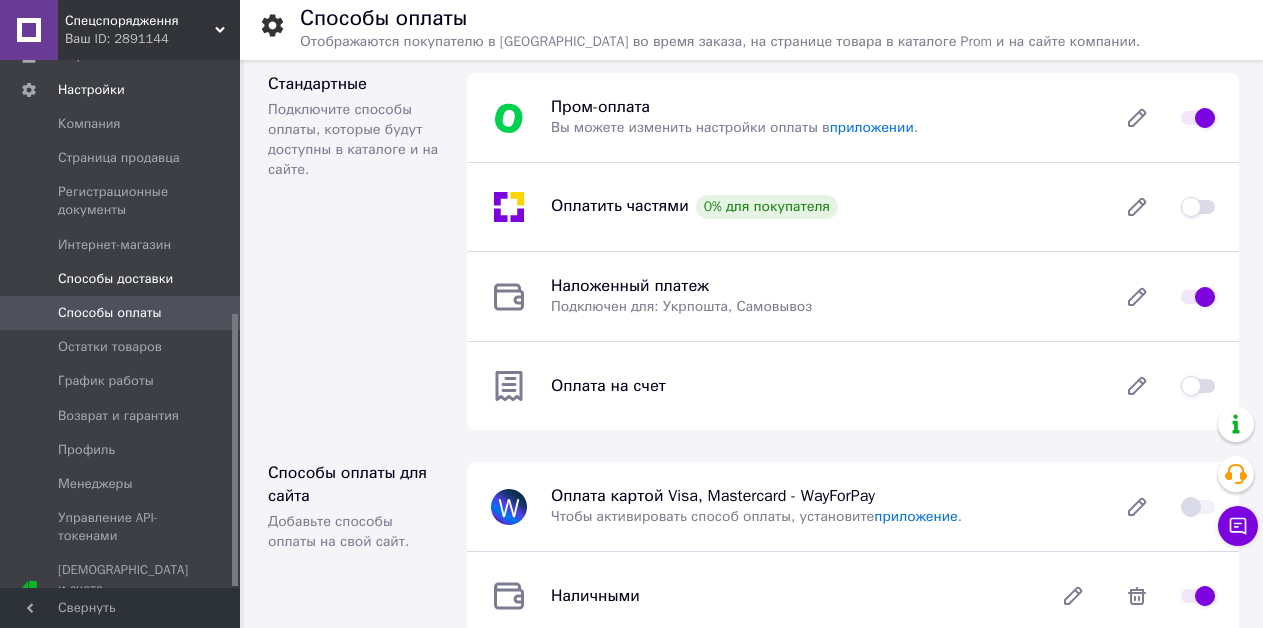 click on "Способы доставки" at bounding box center (128, 279) 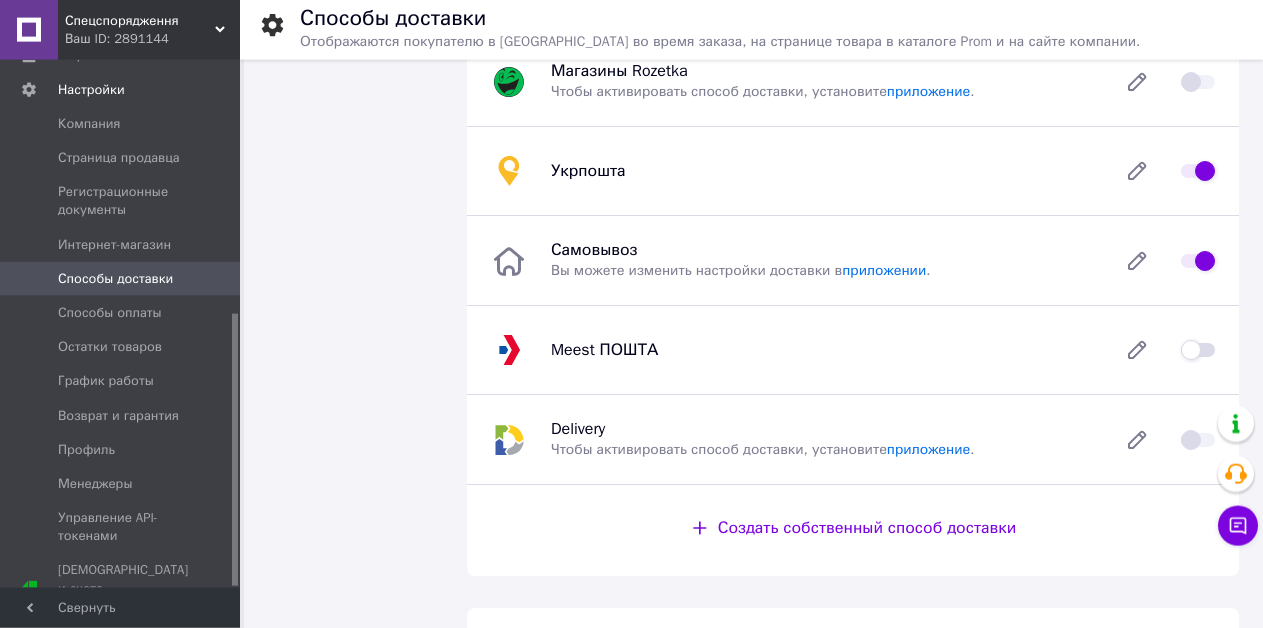 scroll, scrollTop: 0, scrollLeft: 0, axis: both 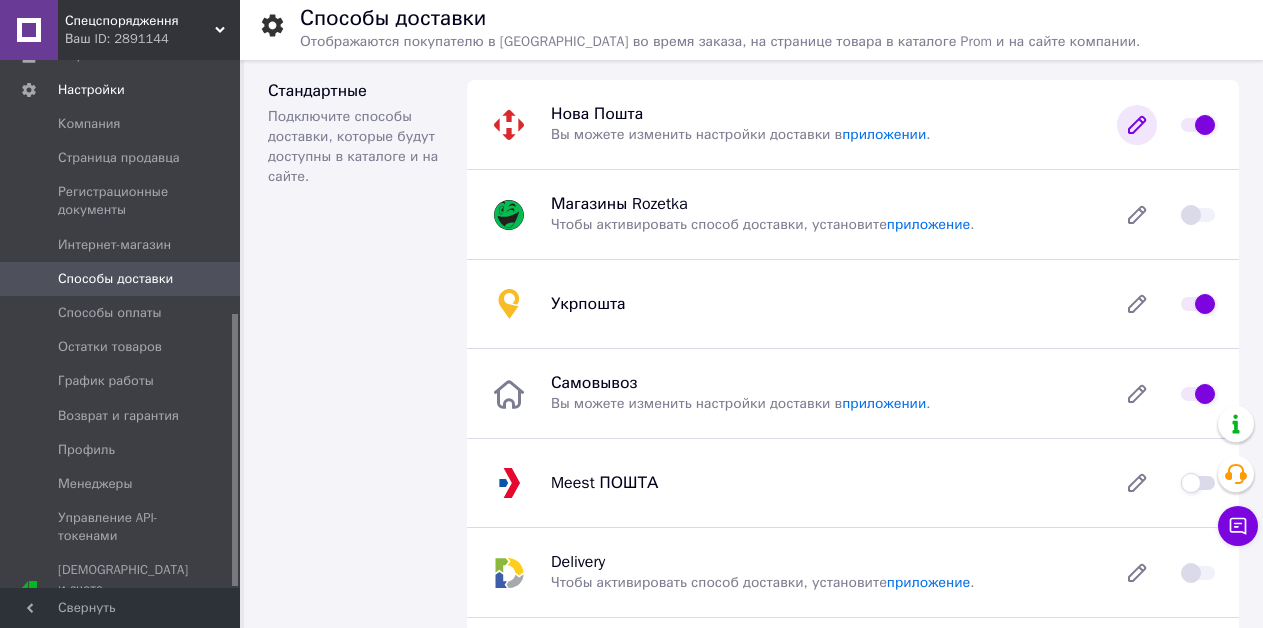 click 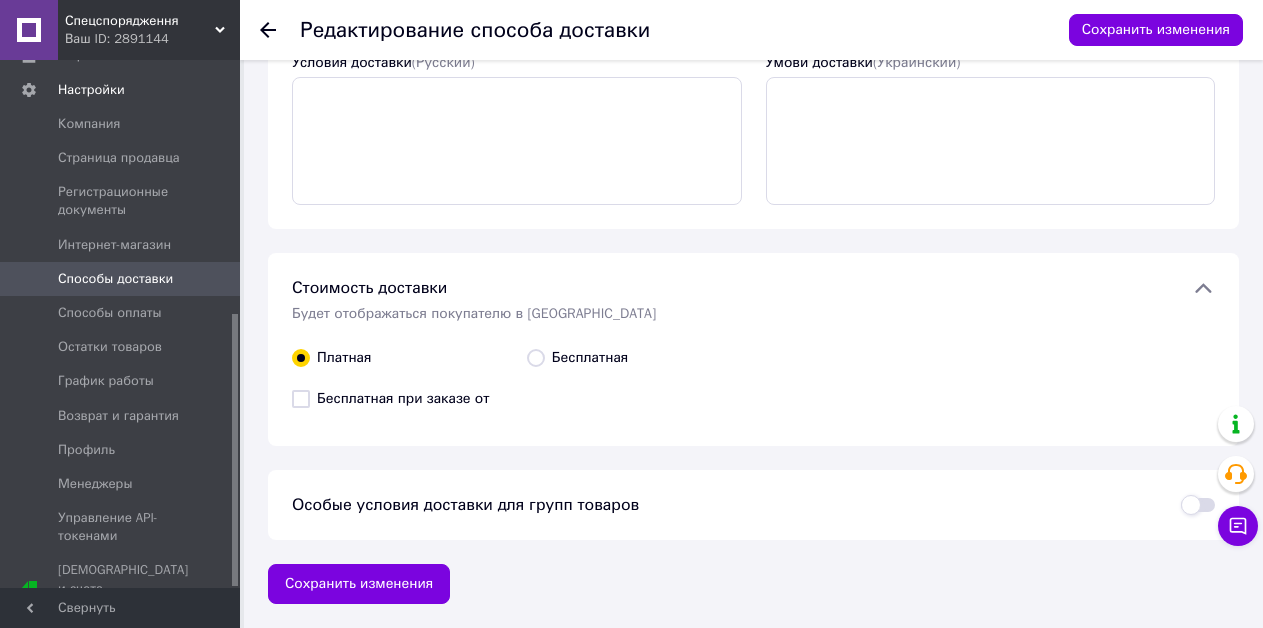 scroll, scrollTop: 0, scrollLeft: 0, axis: both 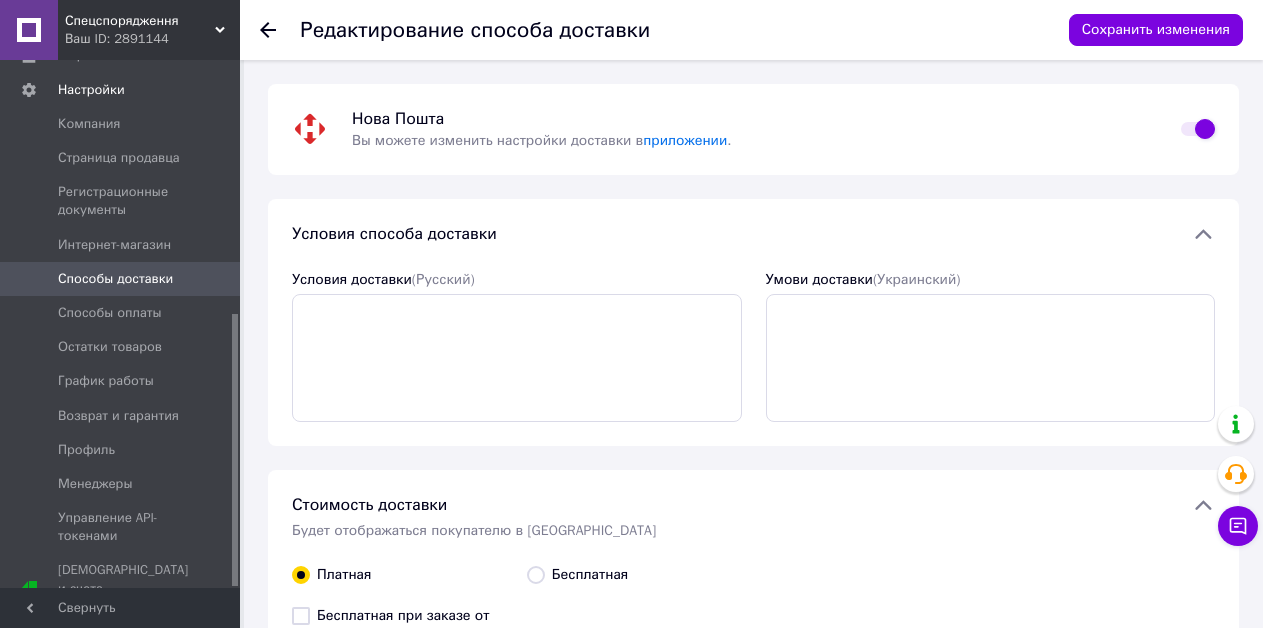 click 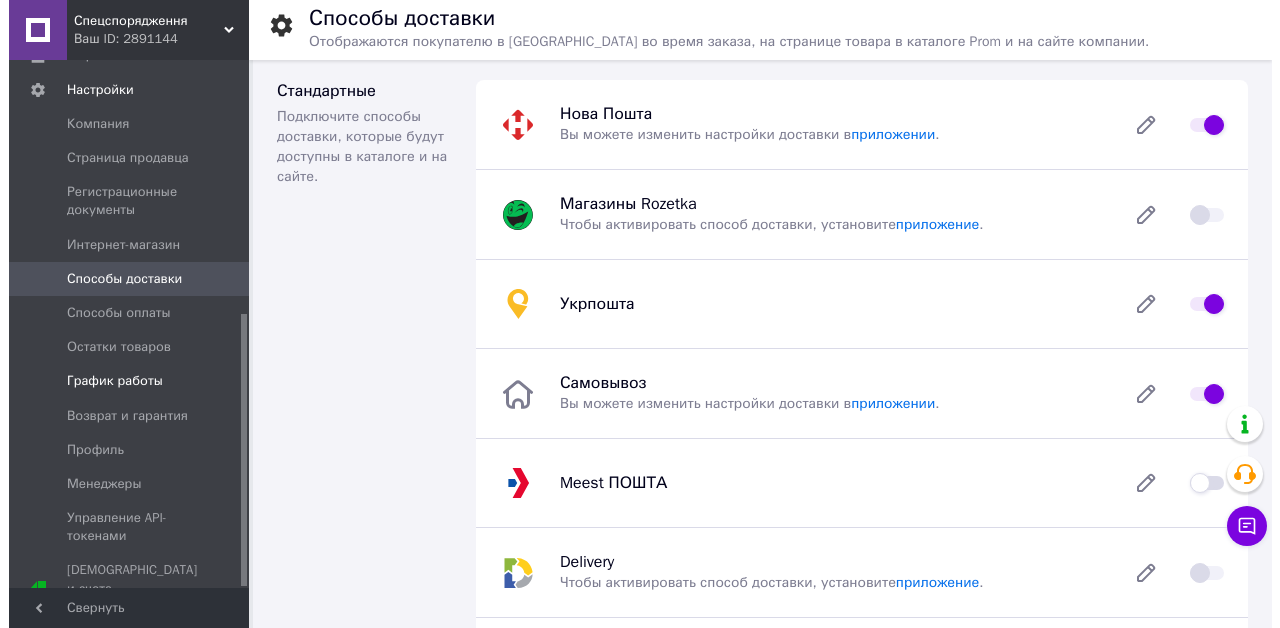 scroll, scrollTop: 0, scrollLeft: 0, axis: both 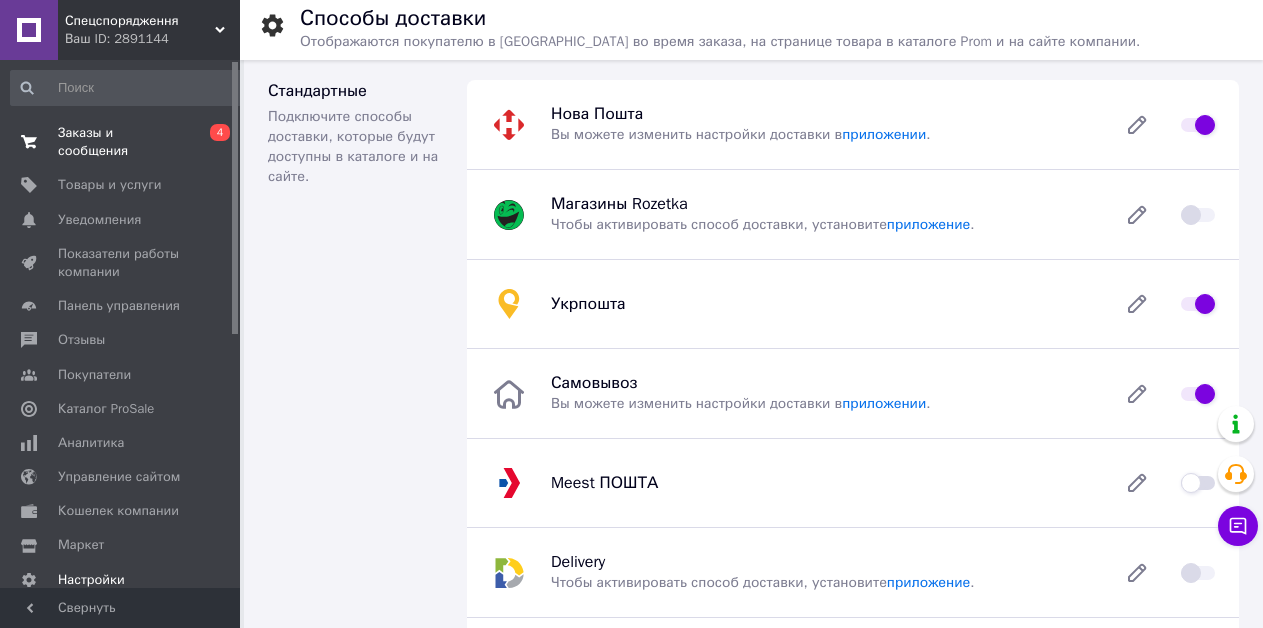 click on "Заказы и сообщения" at bounding box center [121, 142] 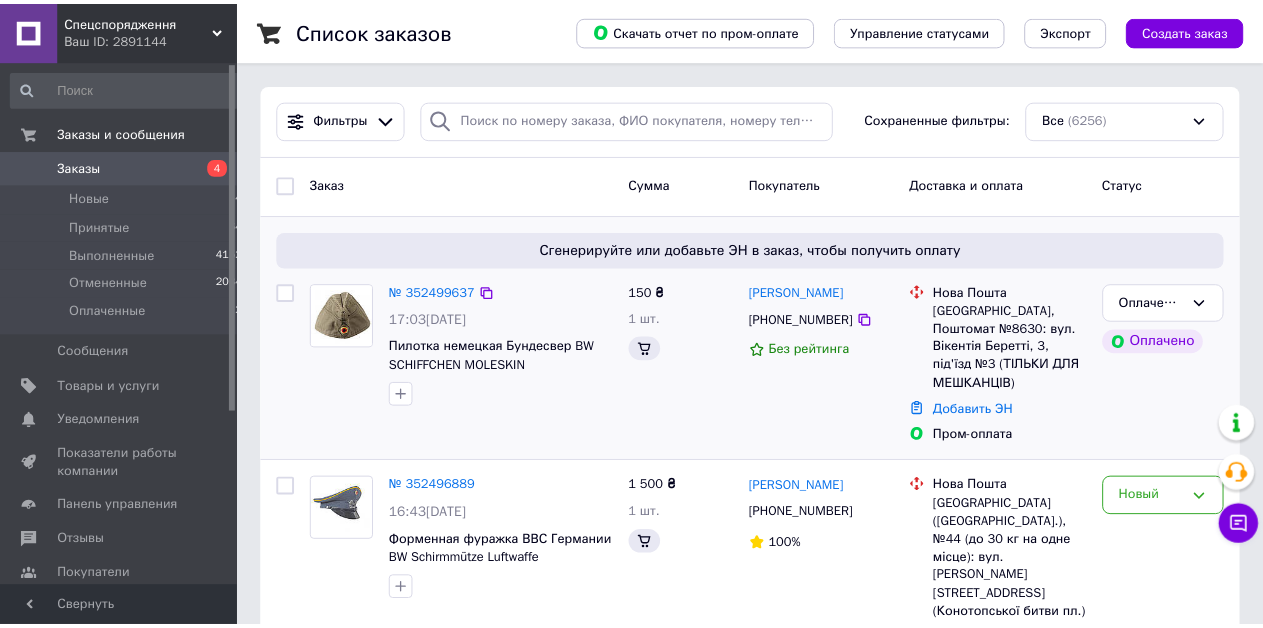 scroll, scrollTop: 306, scrollLeft: 0, axis: vertical 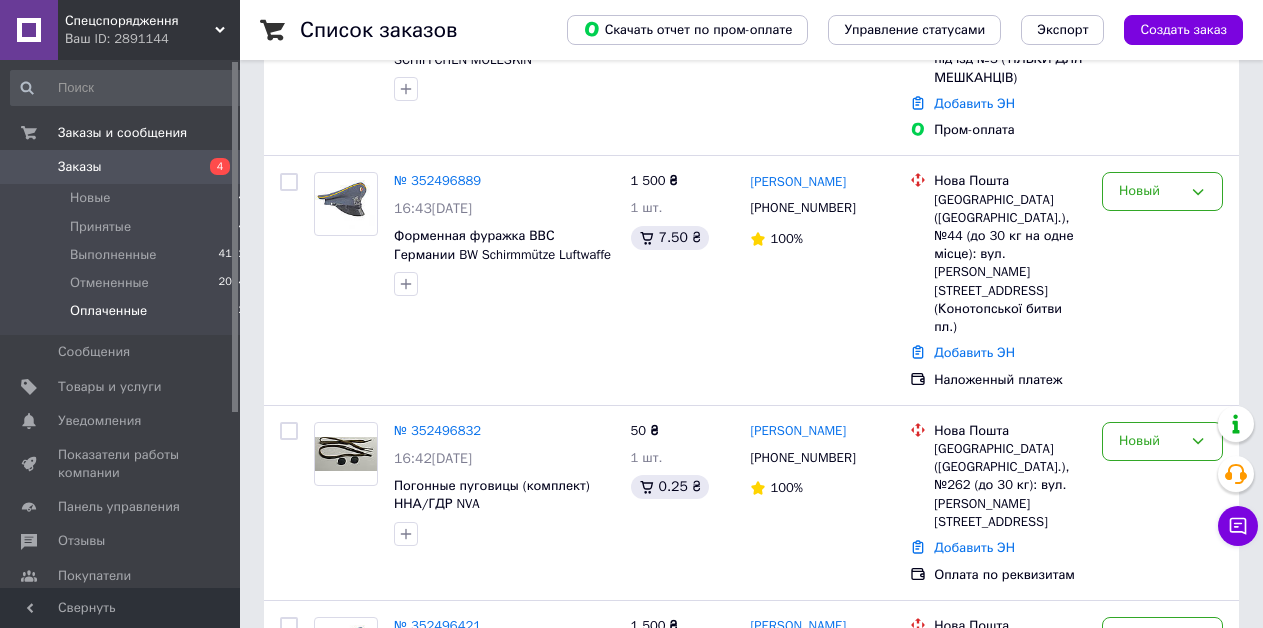 click on "Оплаченные 2" at bounding box center (128, 316) 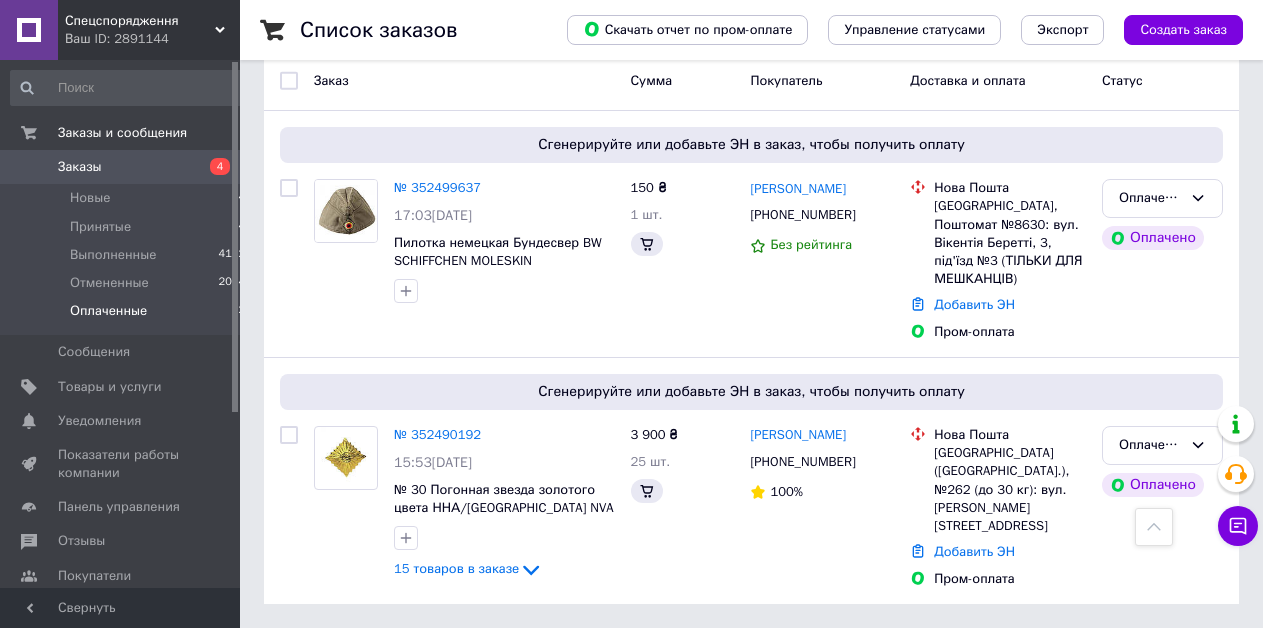 scroll, scrollTop: 0, scrollLeft: 0, axis: both 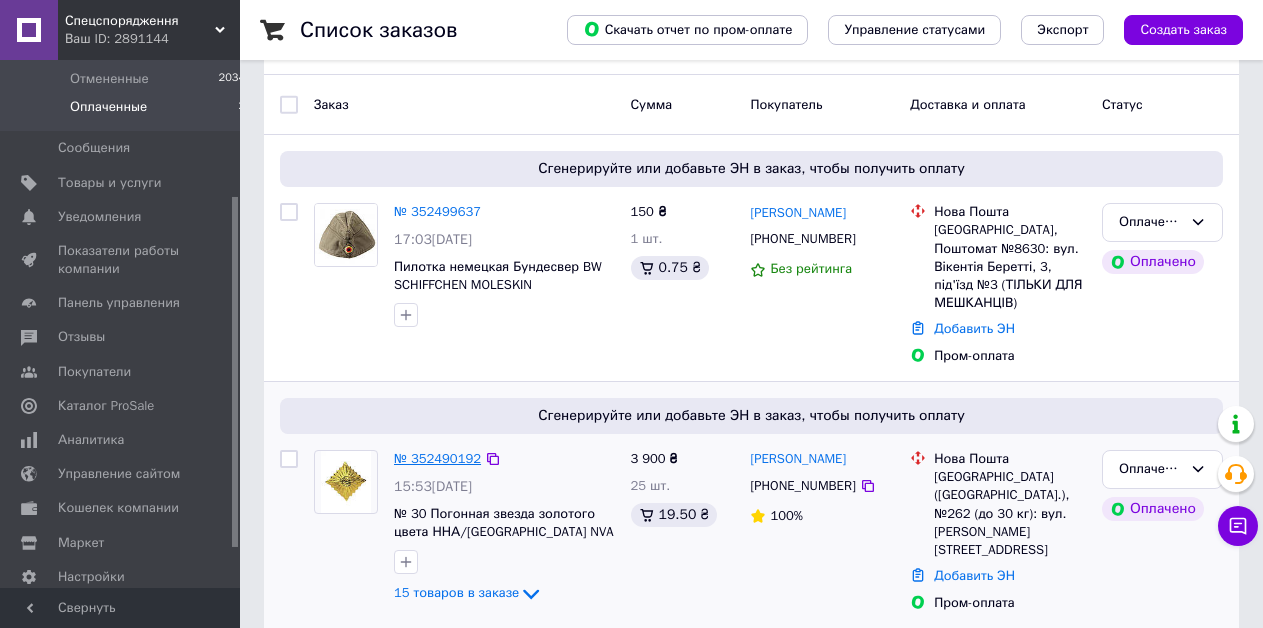 click on "№ 352490192" at bounding box center [437, 458] 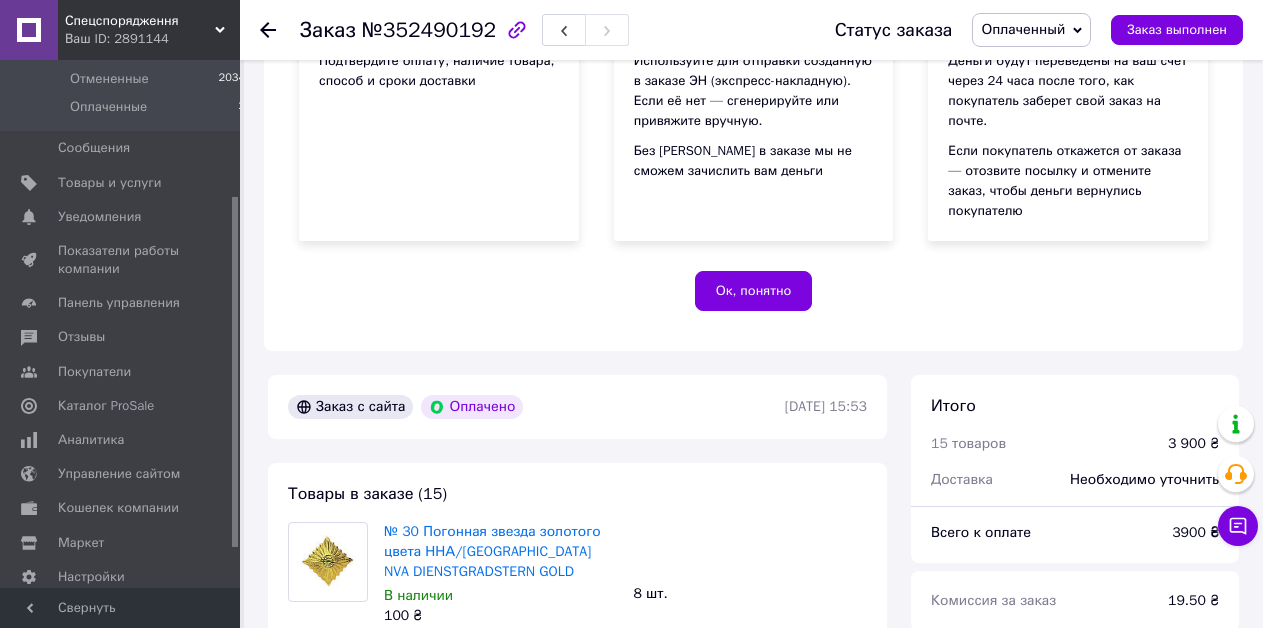 scroll, scrollTop: 0, scrollLeft: 0, axis: both 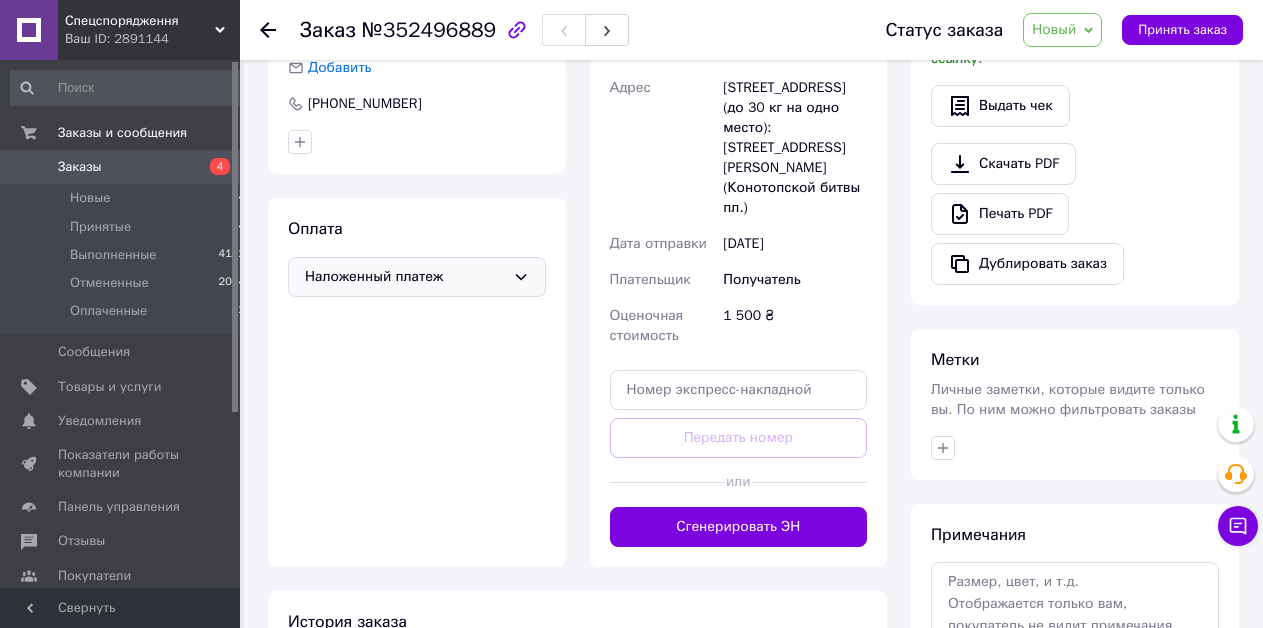 click 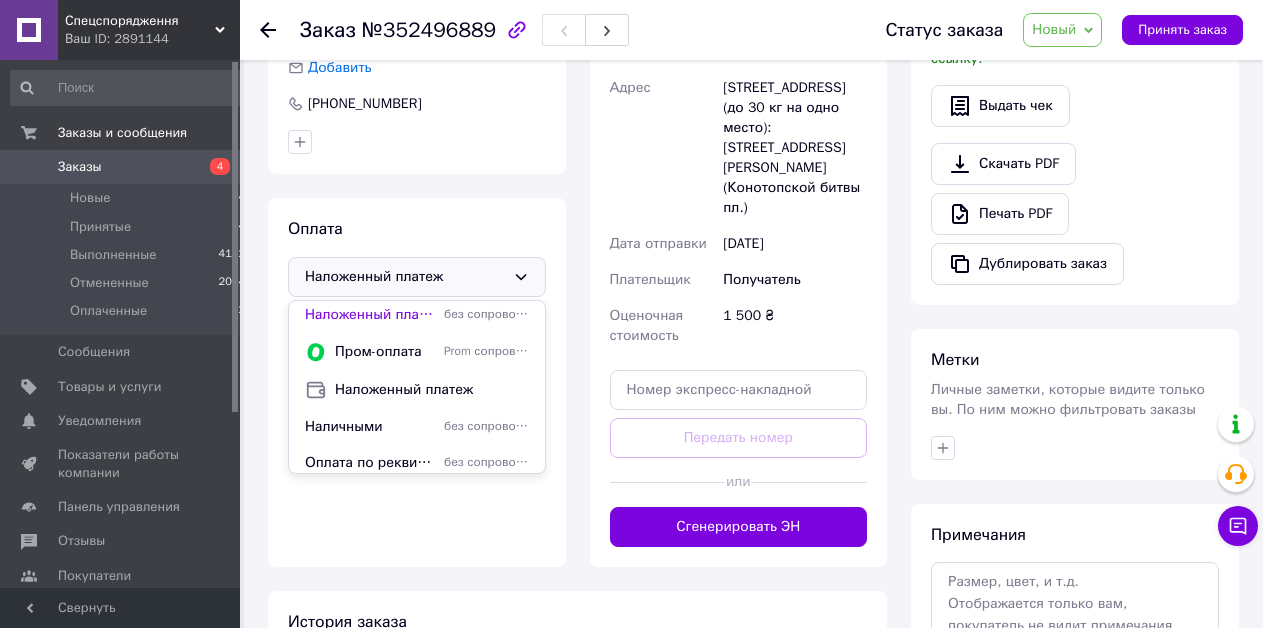 scroll, scrollTop: 12, scrollLeft: 0, axis: vertical 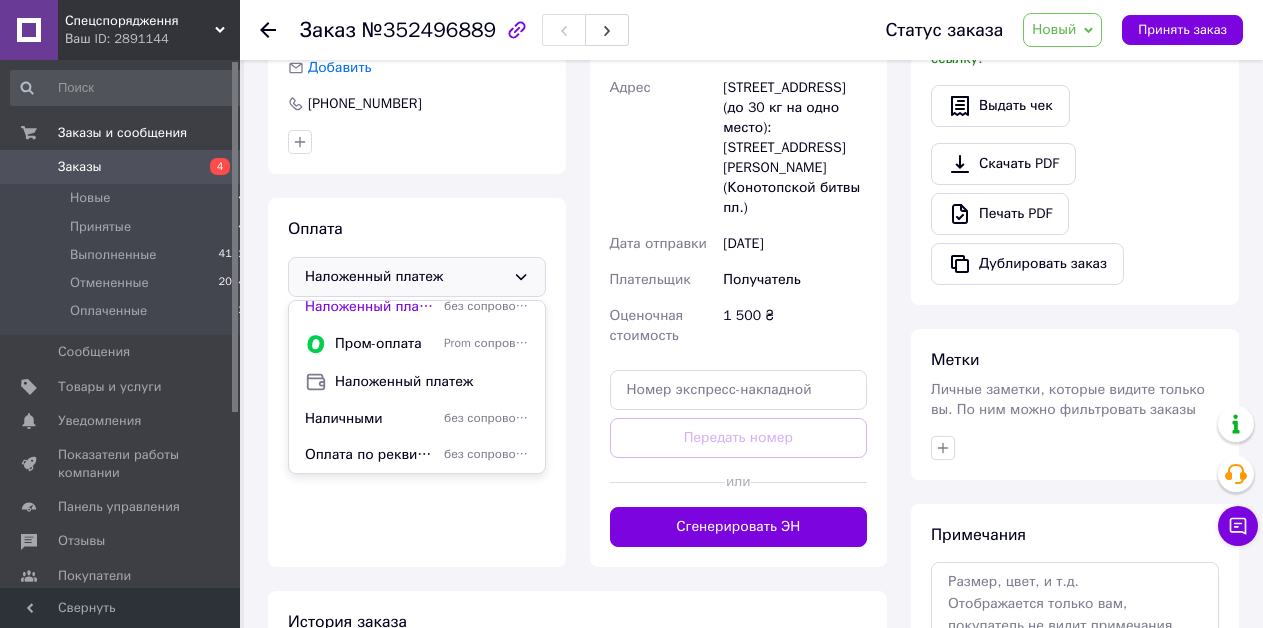 click on "Оплата Наложенный платеж Наложенный платеж без сопровождения Prom Пром-оплата Prom сопровождает покупку Наложенный платеж Наличными без сопровождения Prom Оплата по реквизитам без сопровождения Prom" at bounding box center (417, 382) 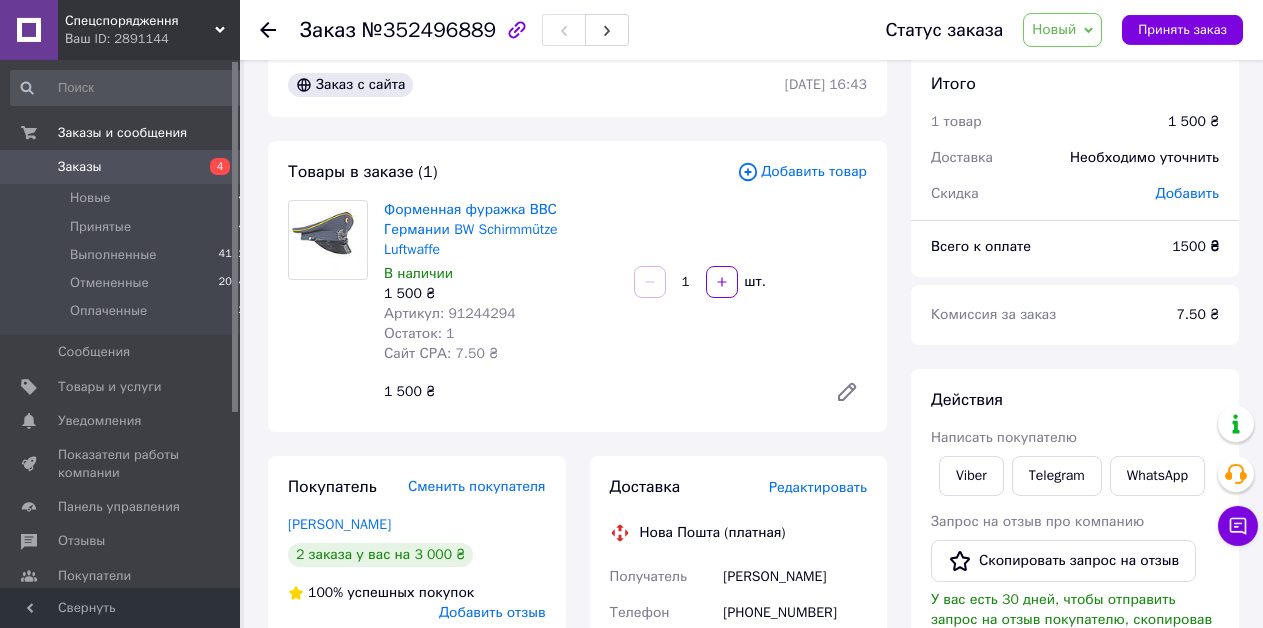 scroll, scrollTop: 0, scrollLeft: 0, axis: both 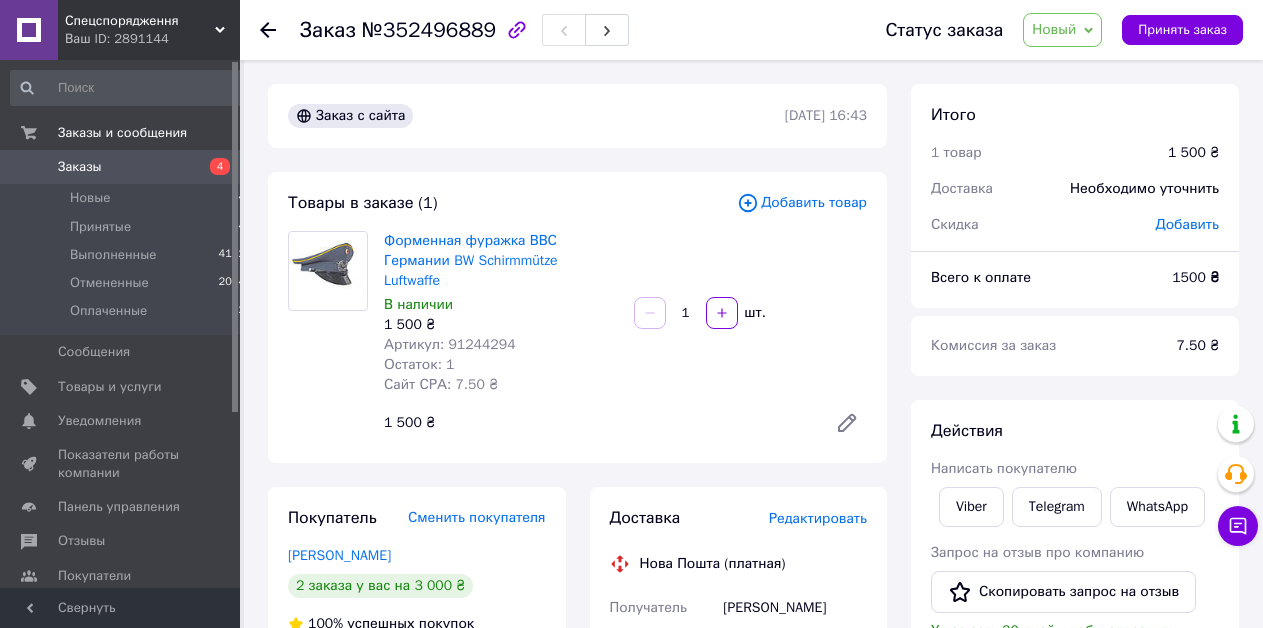 click 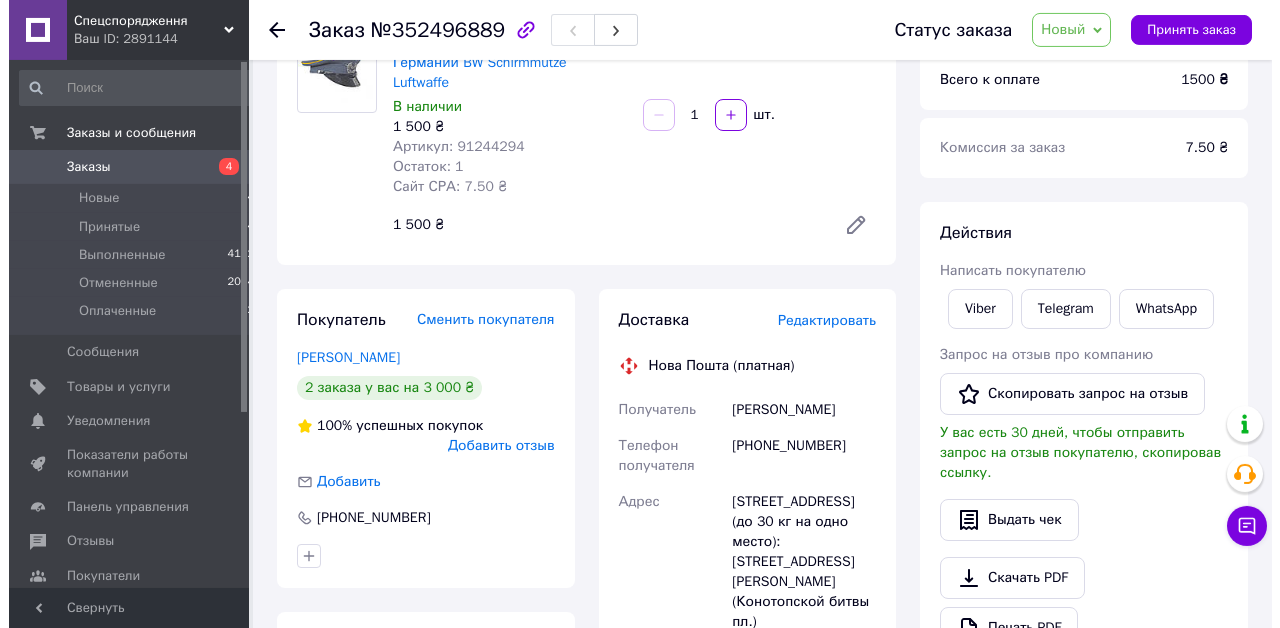 scroll, scrollTop: 204, scrollLeft: 0, axis: vertical 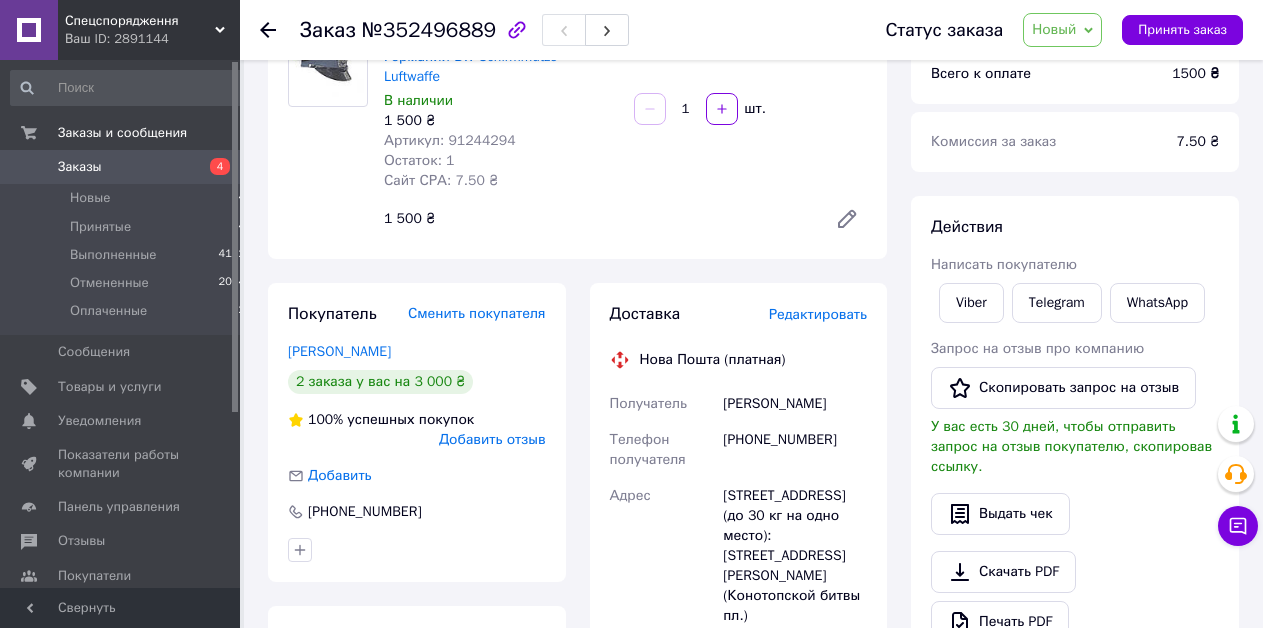 click on "Редактировать" at bounding box center [818, 314] 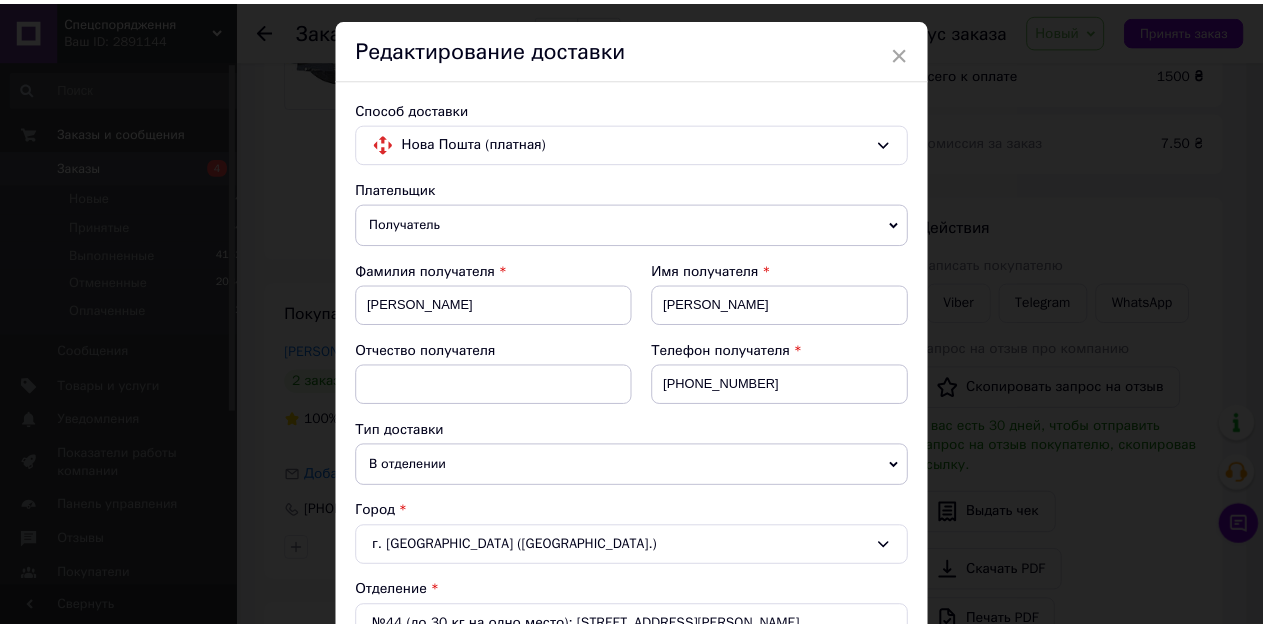 scroll, scrollTop: 0, scrollLeft: 0, axis: both 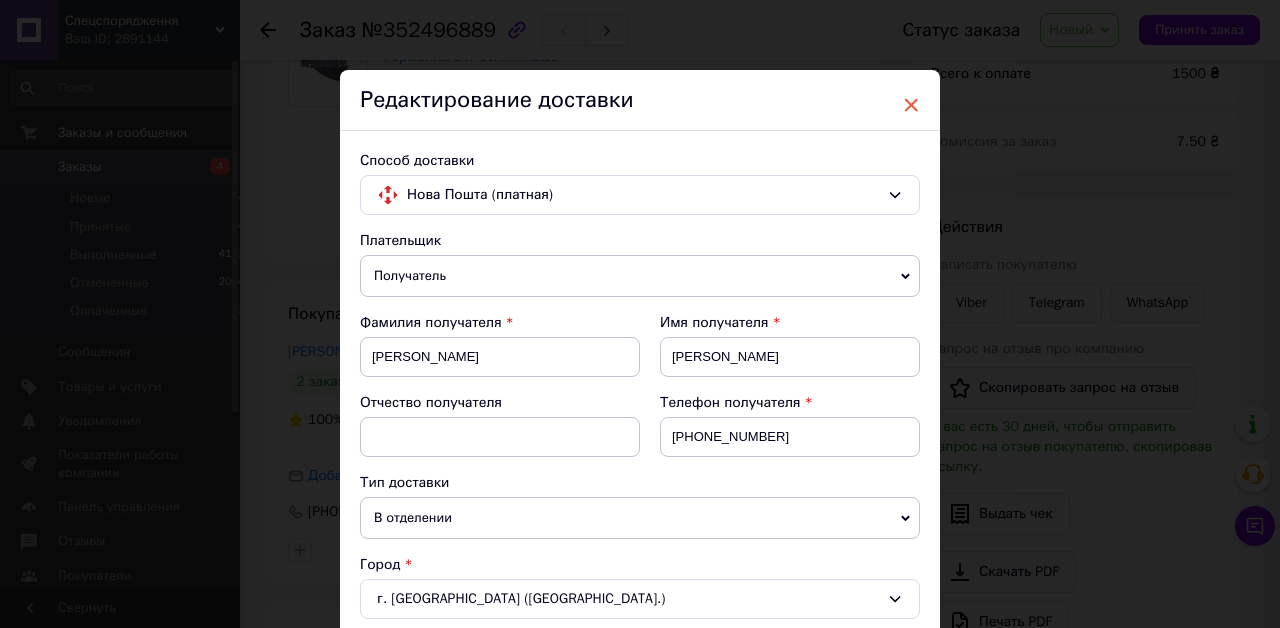 click on "×" at bounding box center [911, 105] 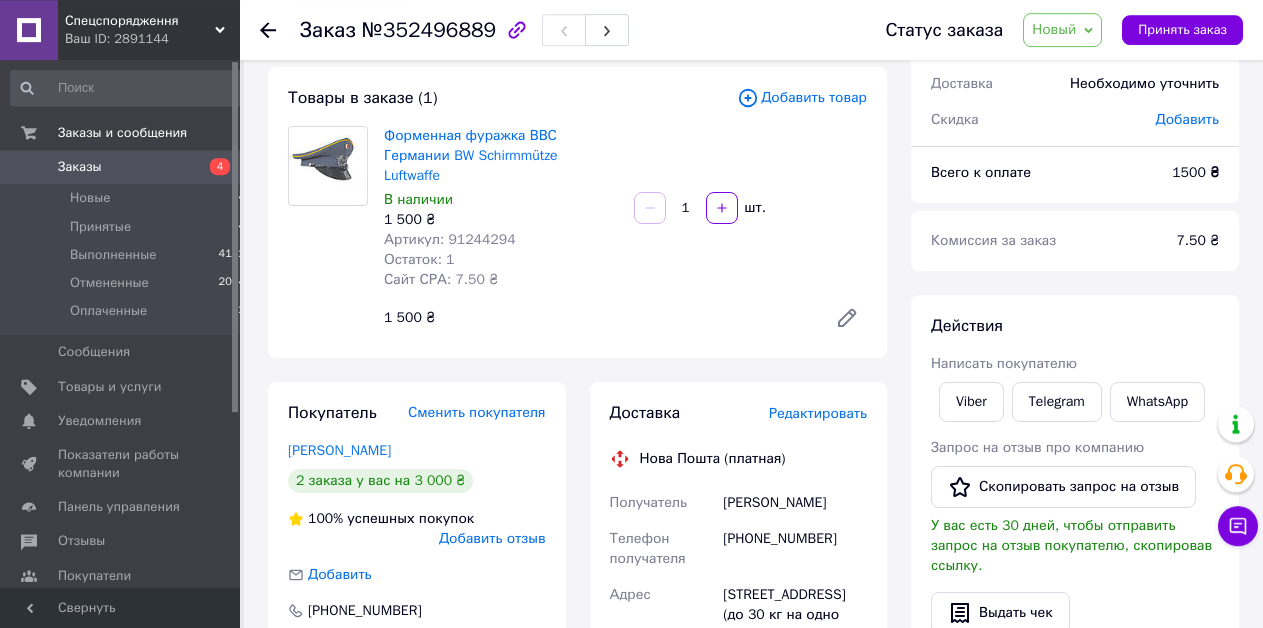 scroll, scrollTop: 0, scrollLeft: 0, axis: both 